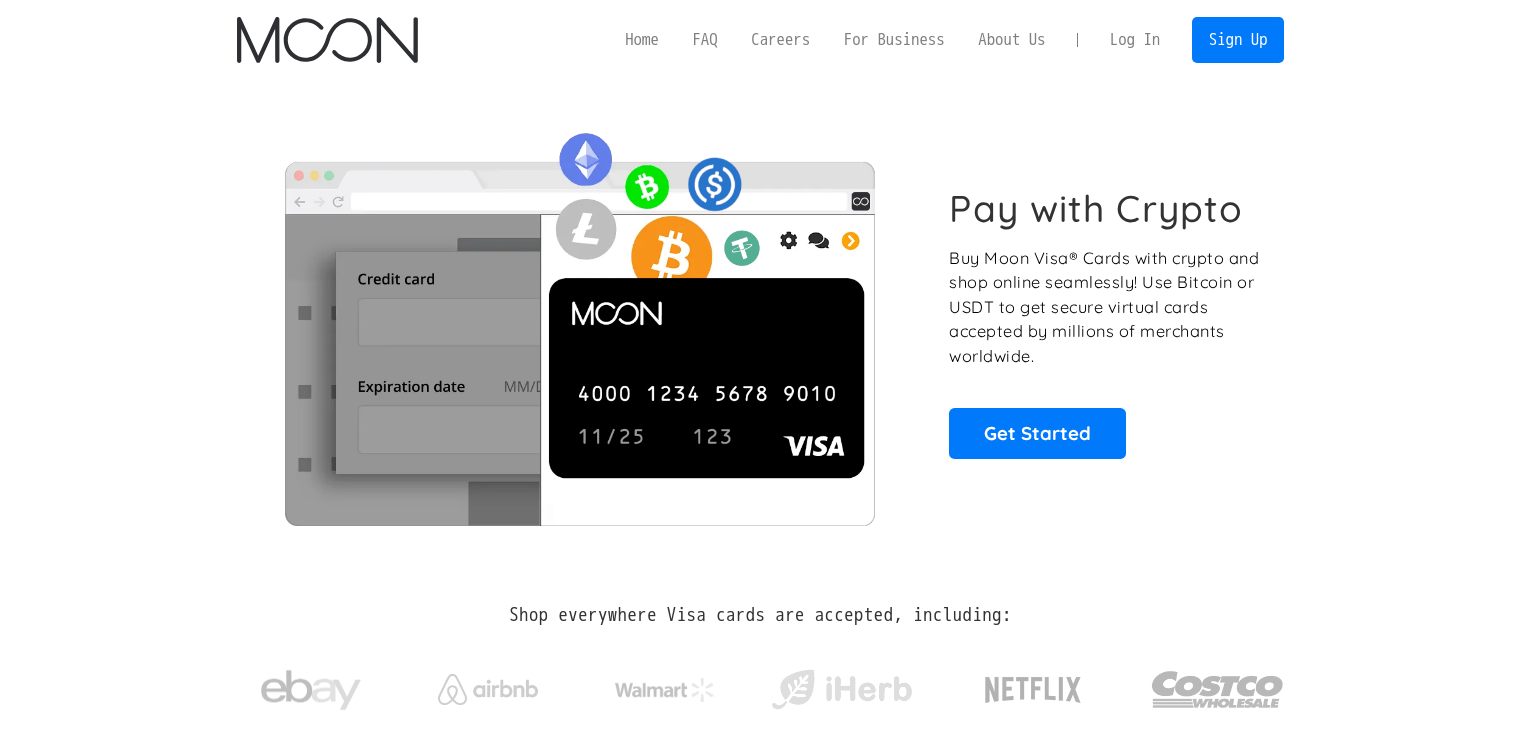 scroll, scrollTop: 0, scrollLeft: 0, axis: both 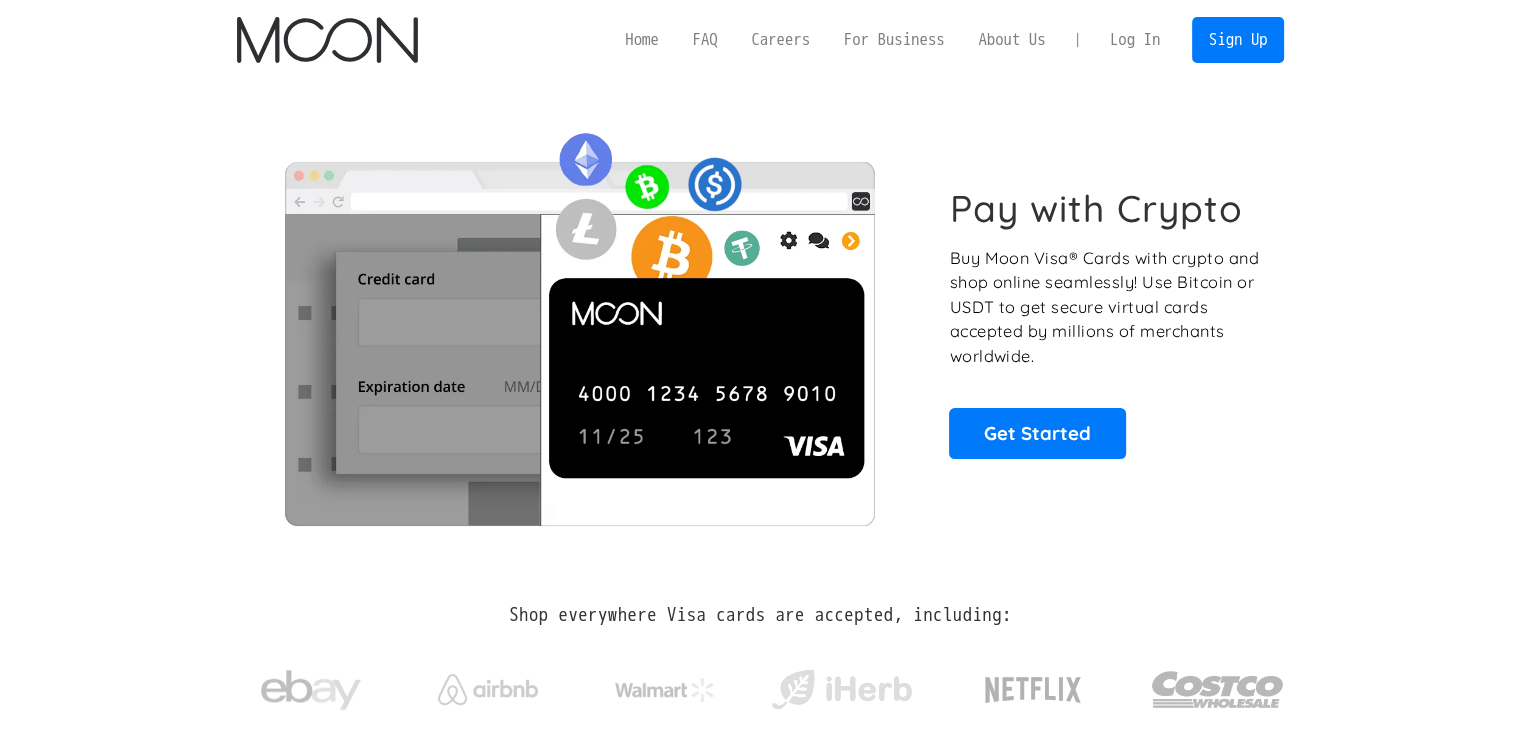 click on "Log In" at bounding box center [1135, 40] 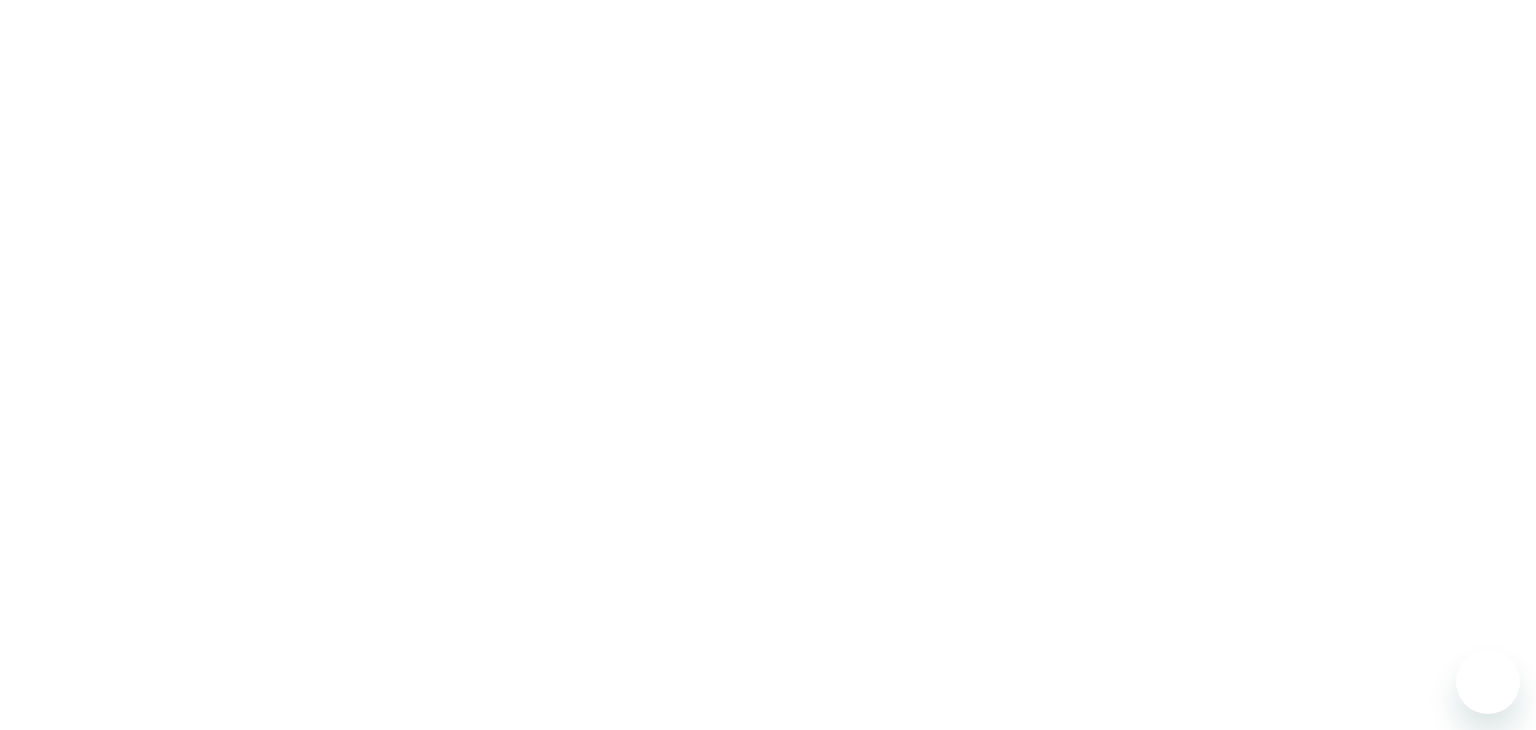 scroll, scrollTop: 0, scrollLeft: 0, axis: both 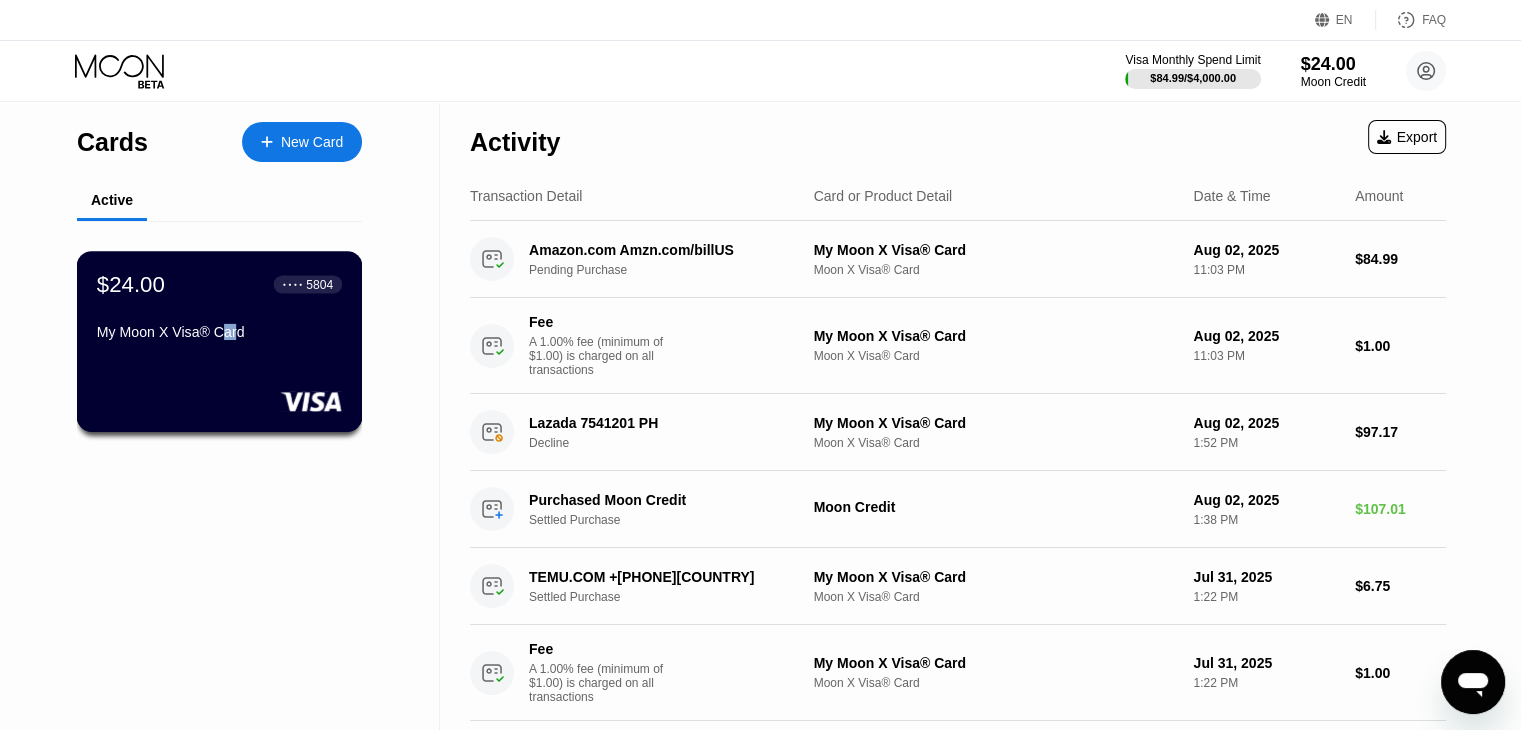 click on "My Moon X Visa® Card" at bounding box center [219, 332] 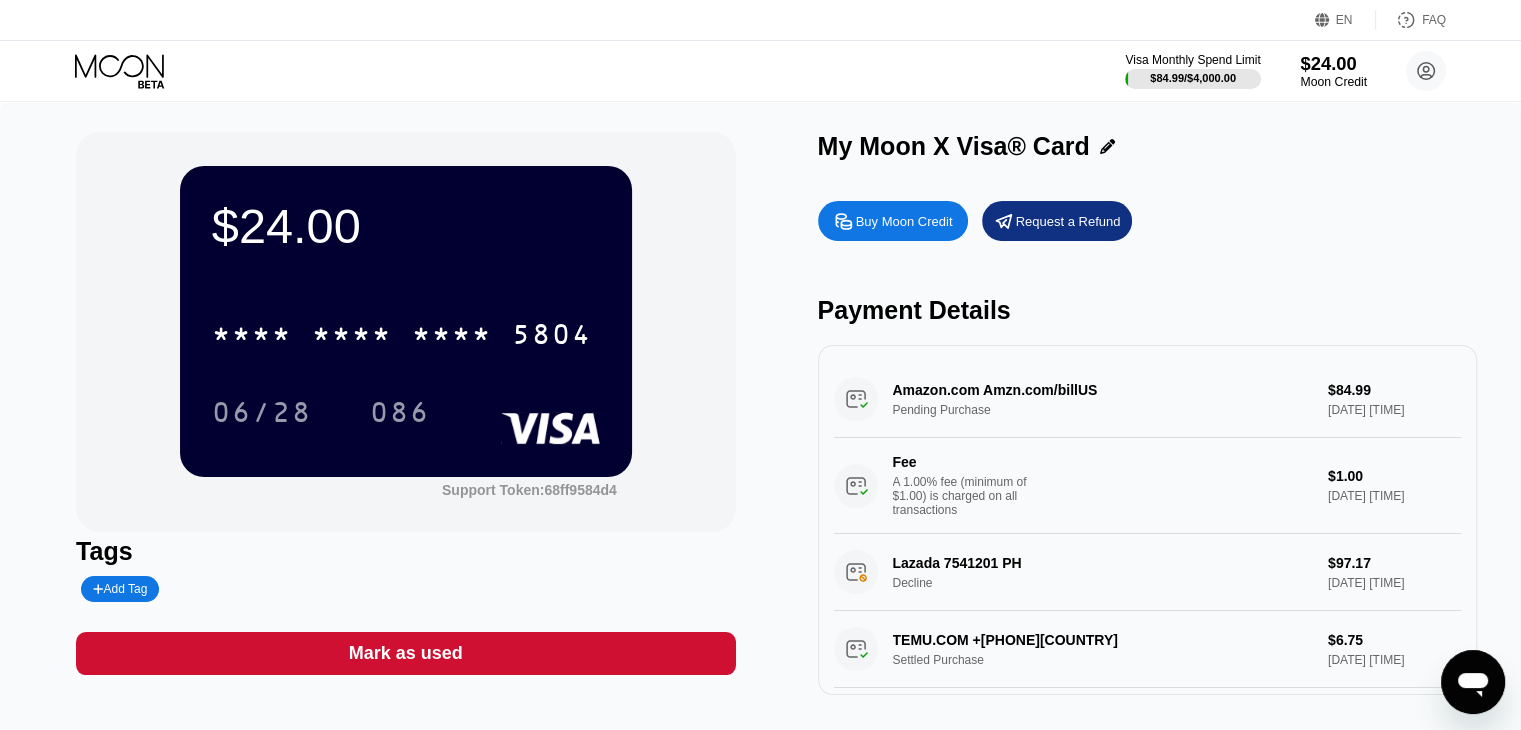 click on "$24.00" at bounding box center [1333, 63] 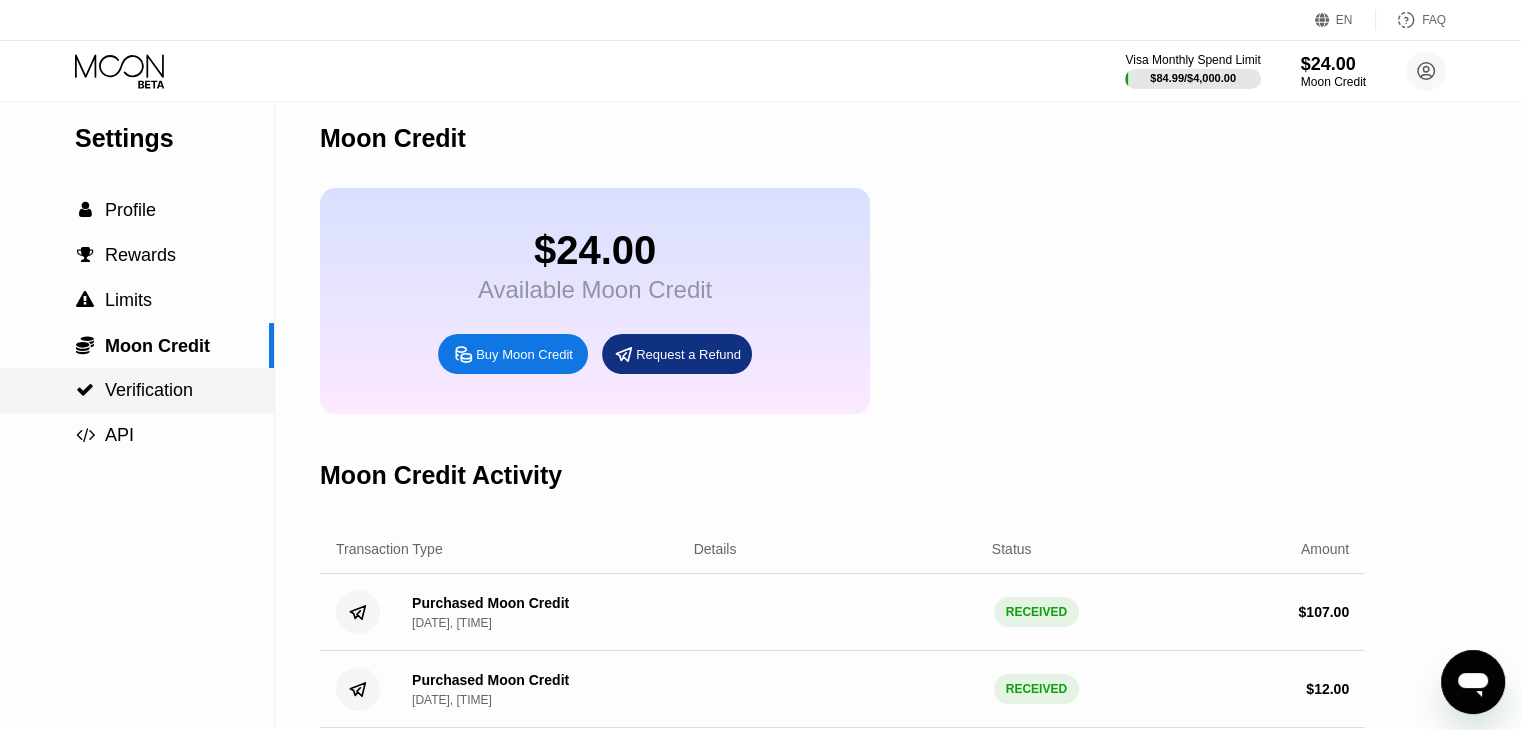 scroll, scrollTop: 0, scrollLeft: 0, axis: both 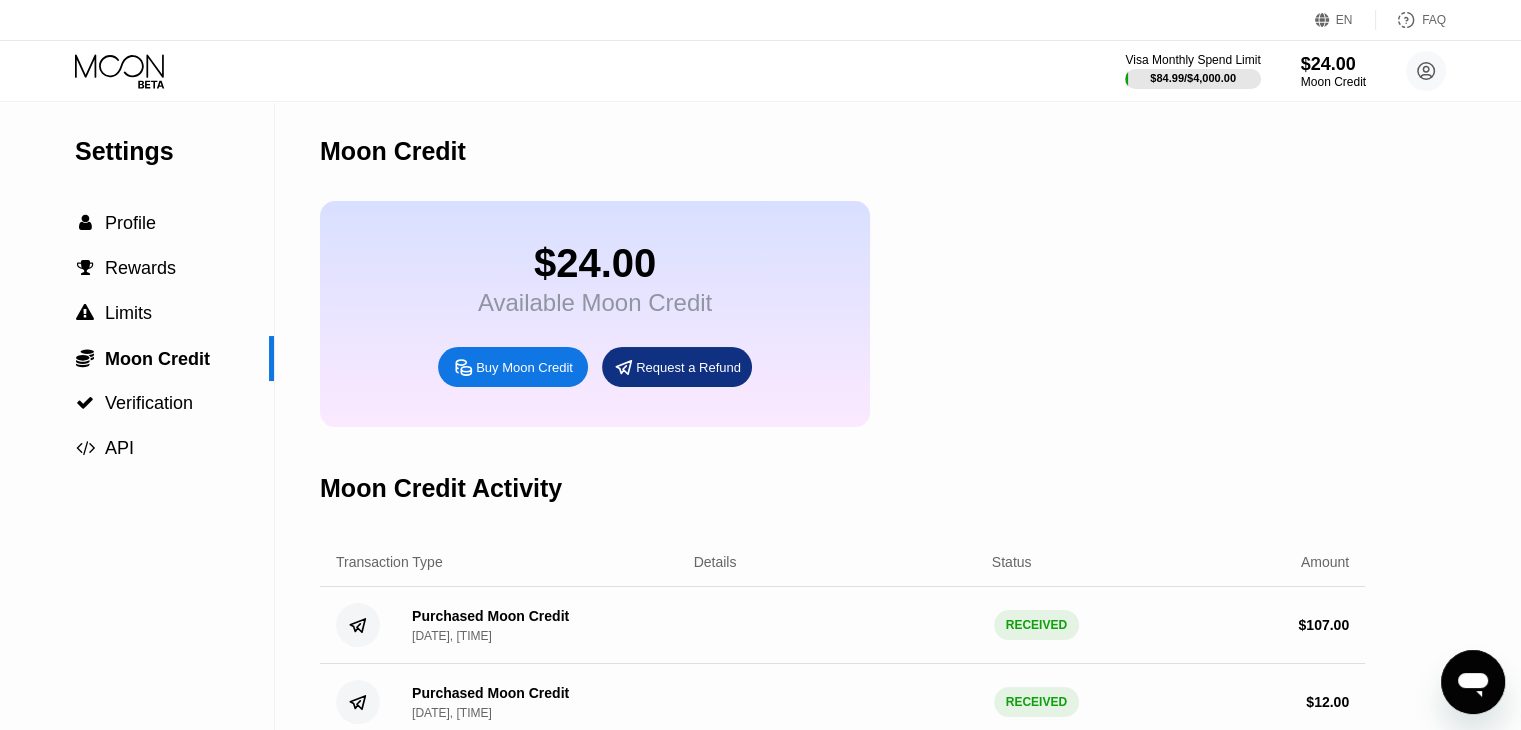 click on "Visa Monthly Spend Limit $84.99 / $4,000.00 $24.00 Moon Credit Kuo kunakikon@gmail.com  Home Settings Support Careers About Us Log out Privacy policy Terms" at bounding box center [760, 71] 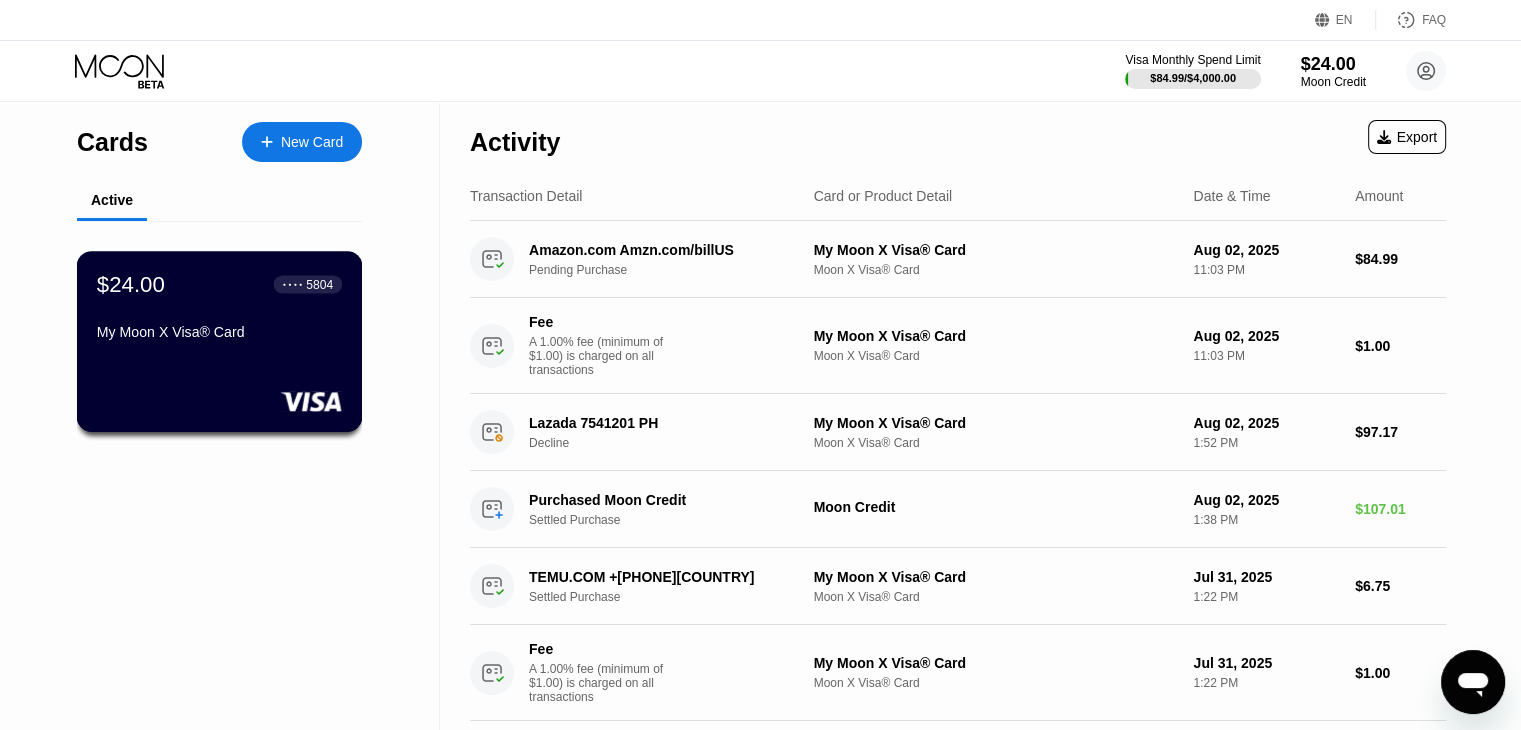 click on "$24.00 ● ● ● ● 5804 My Moon X Visa® Card" at bounding box center [219, 309] 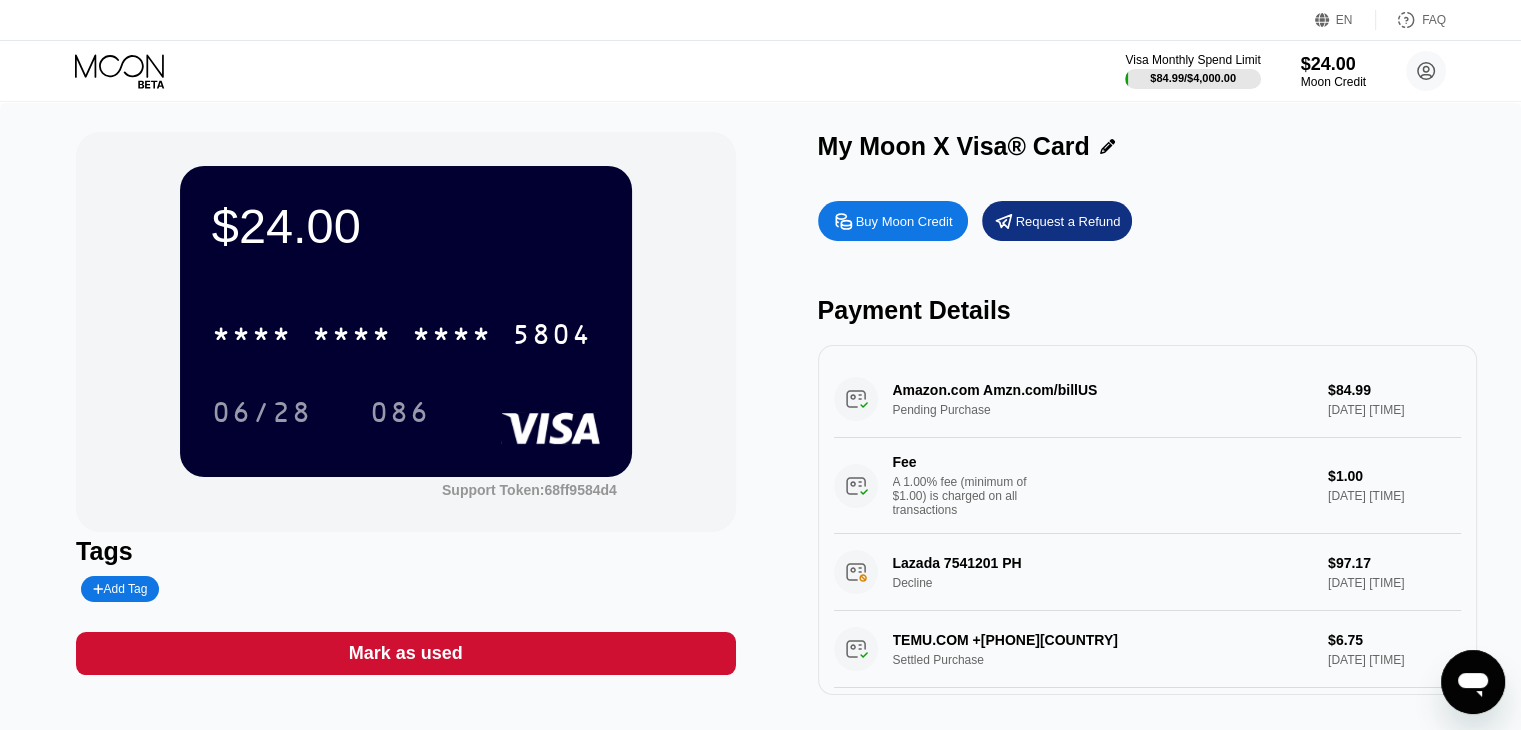 click on "My Moon X Visa® Card" at bounding box center (1147, 146) 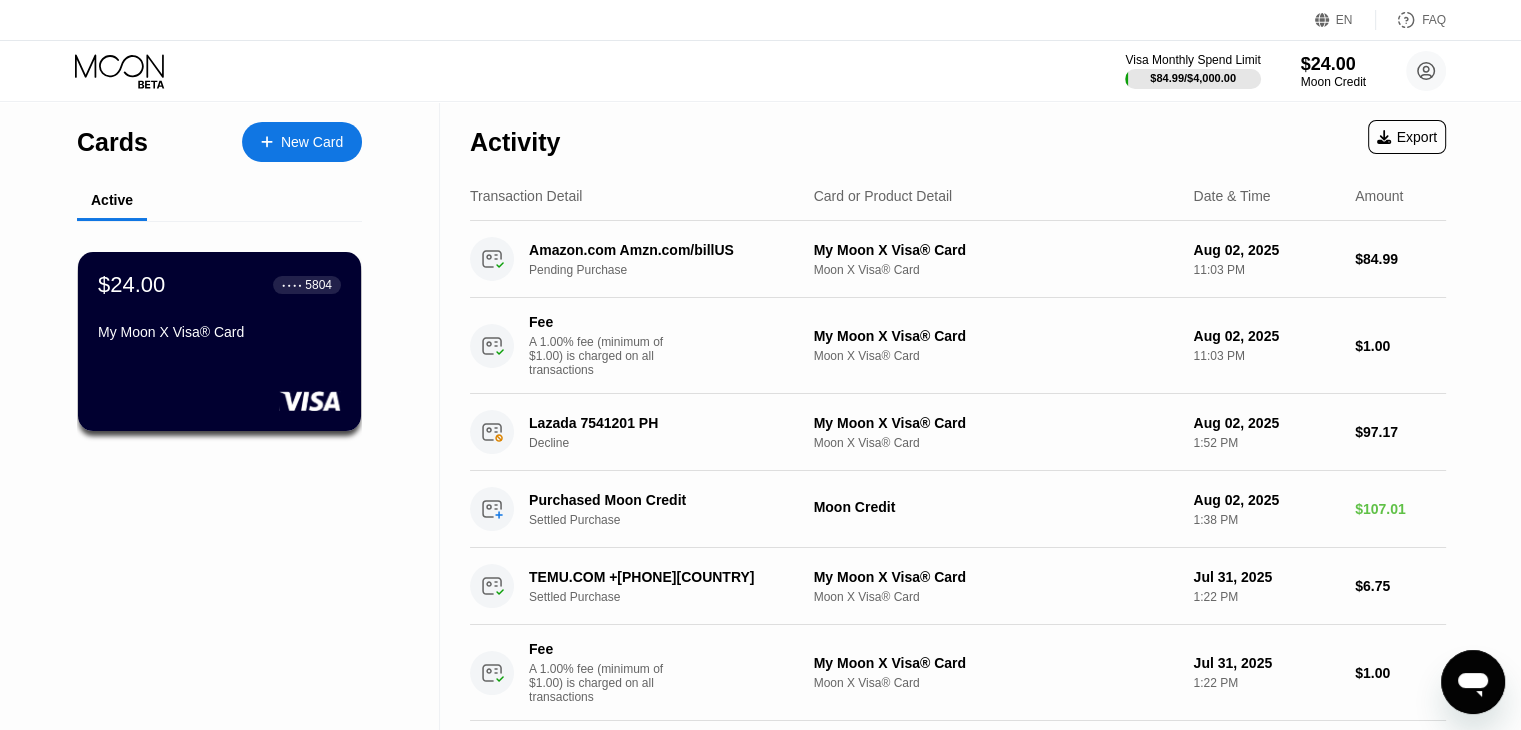 click on "New Card" at bounding box center (312, 142) 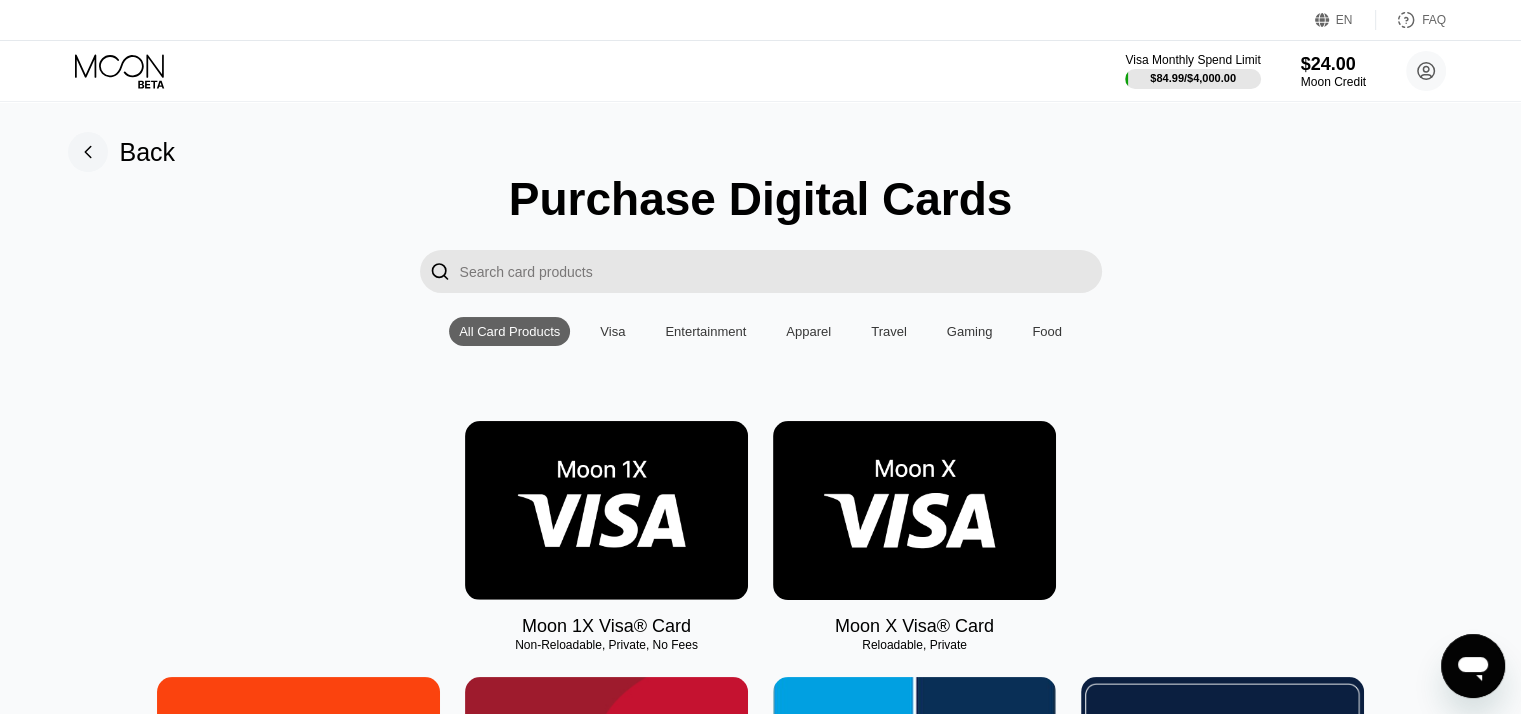 click on "Visa Monthly Spend Limit $84.99 / $4,000.00 $24.00 Moon Credit Kuo kunakikon@gmail.com  Home Settings Support Careers About Us Log out Privacy policy Terms" at bounding box center [760, 71] 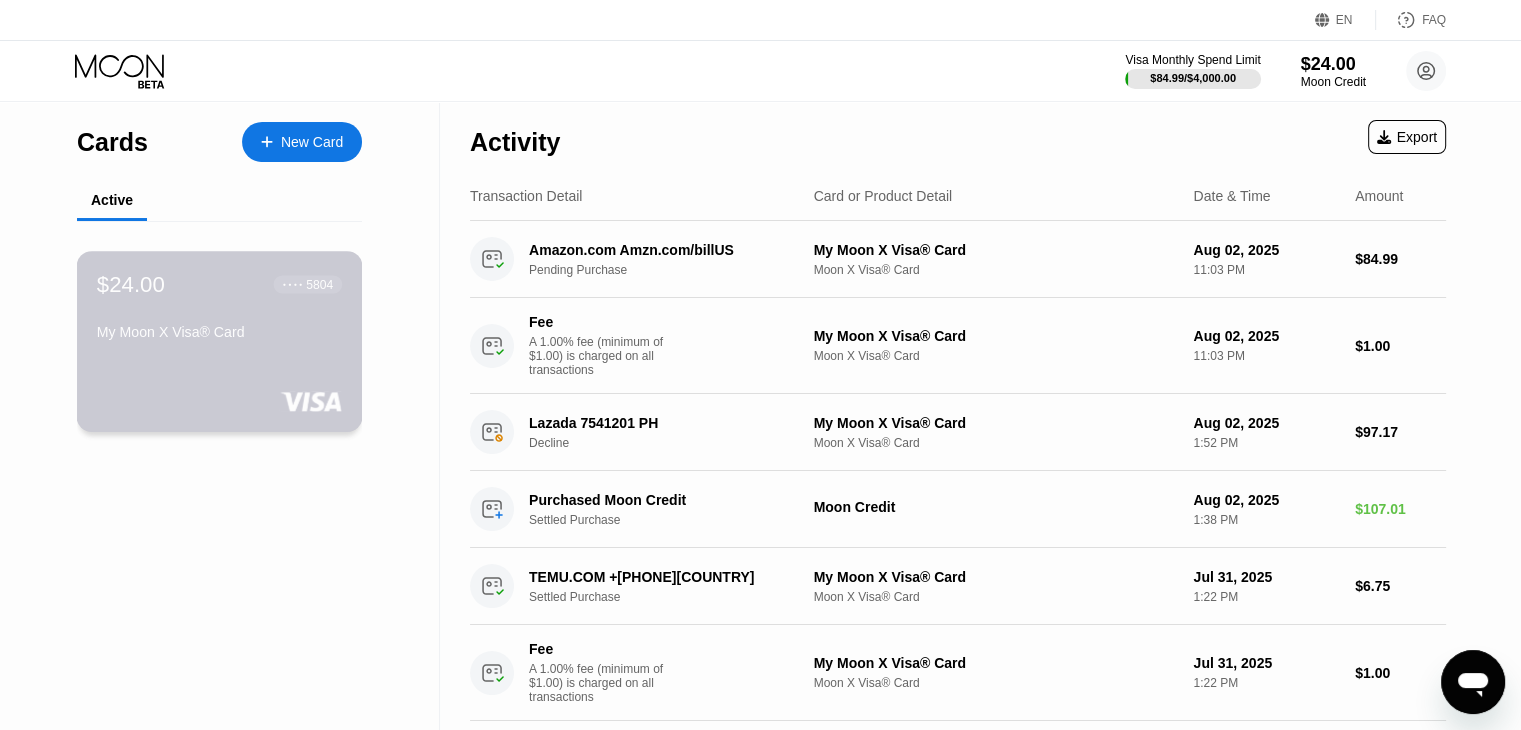 drag, startPoint x: 282, startPoint y: 297, endPoint x: 1199, endPoint y: 147, distance: 929.18726 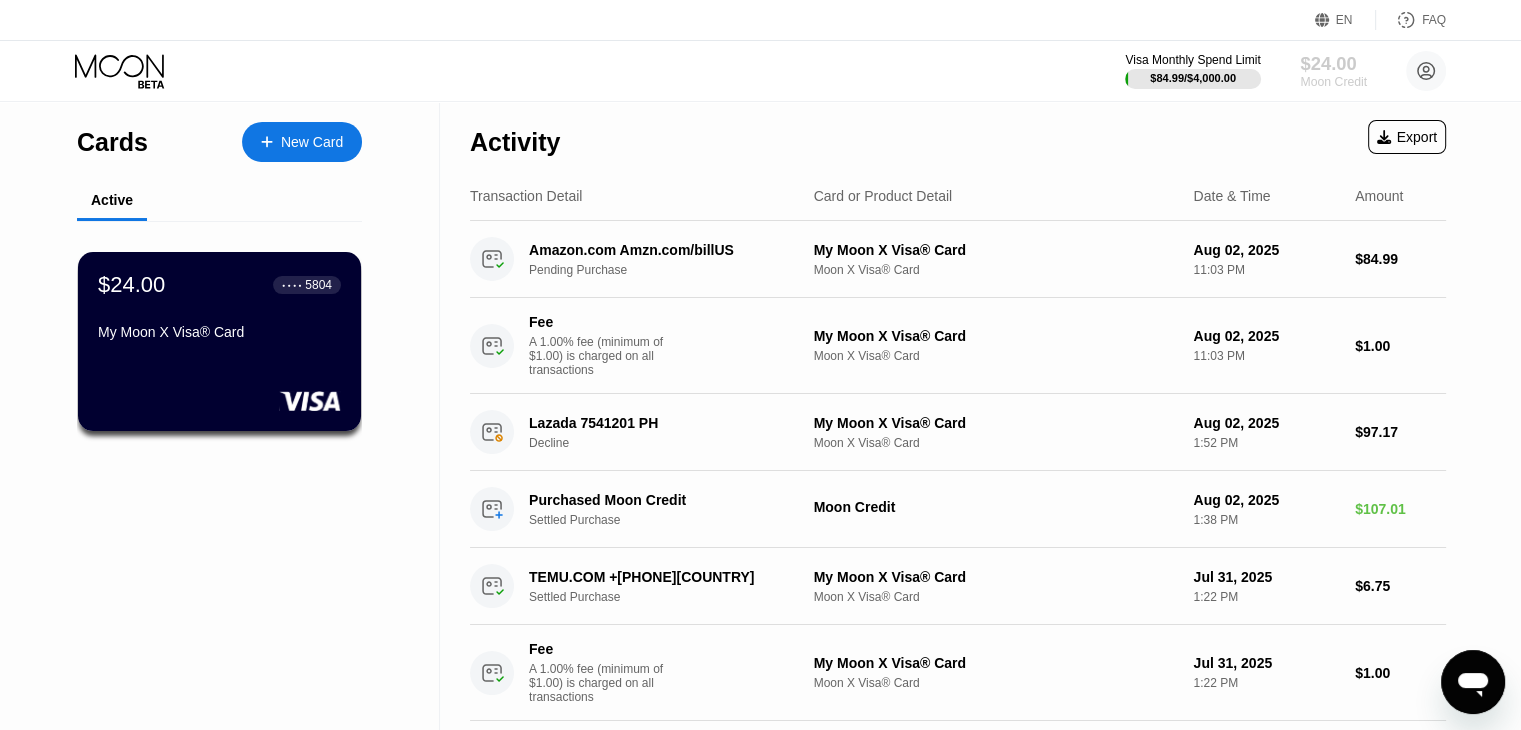 click on "$24.00" at bounding box center (1333, 63) 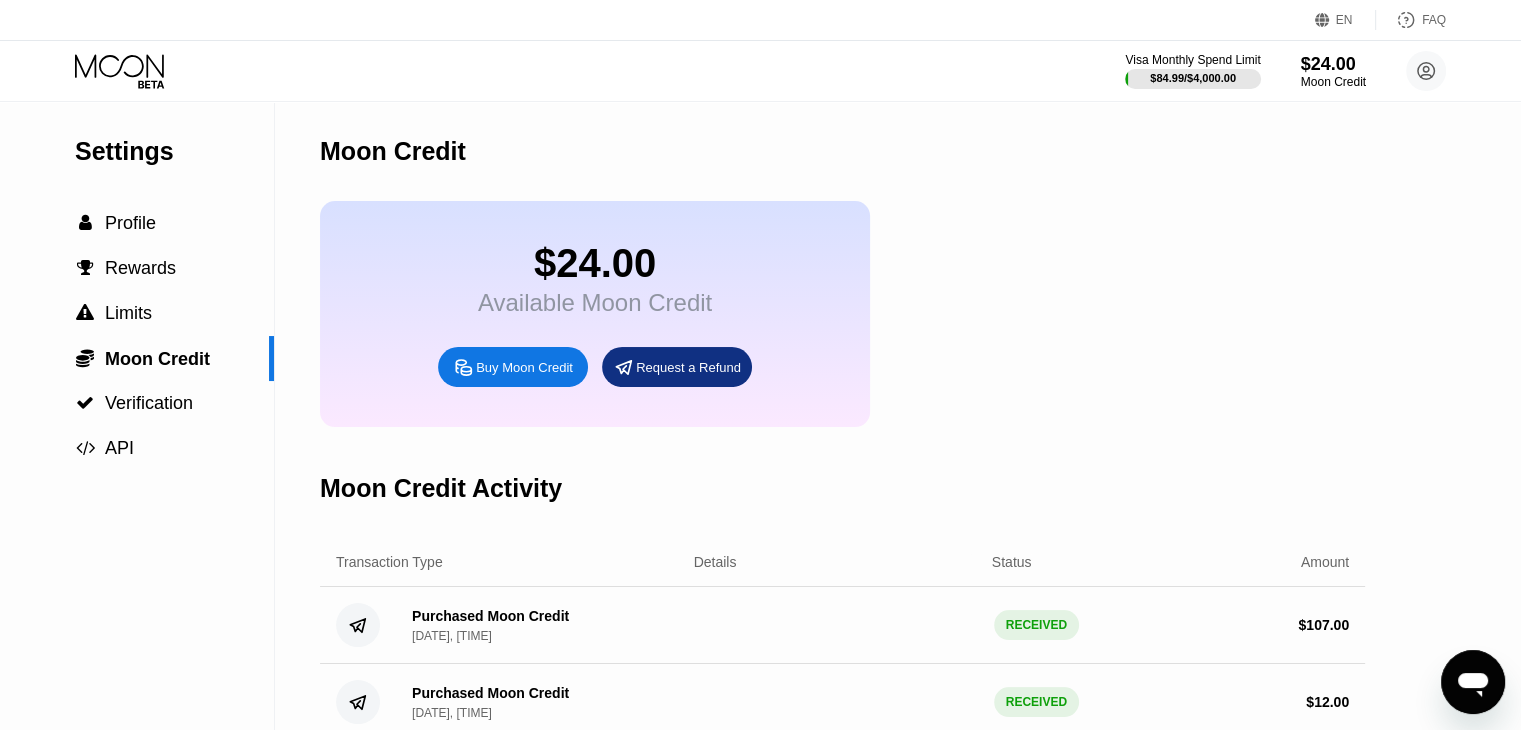 click on "$24.00 Available Moon Credit Buy Moon Credit Request a Refund" at bounding box center [595, 314] 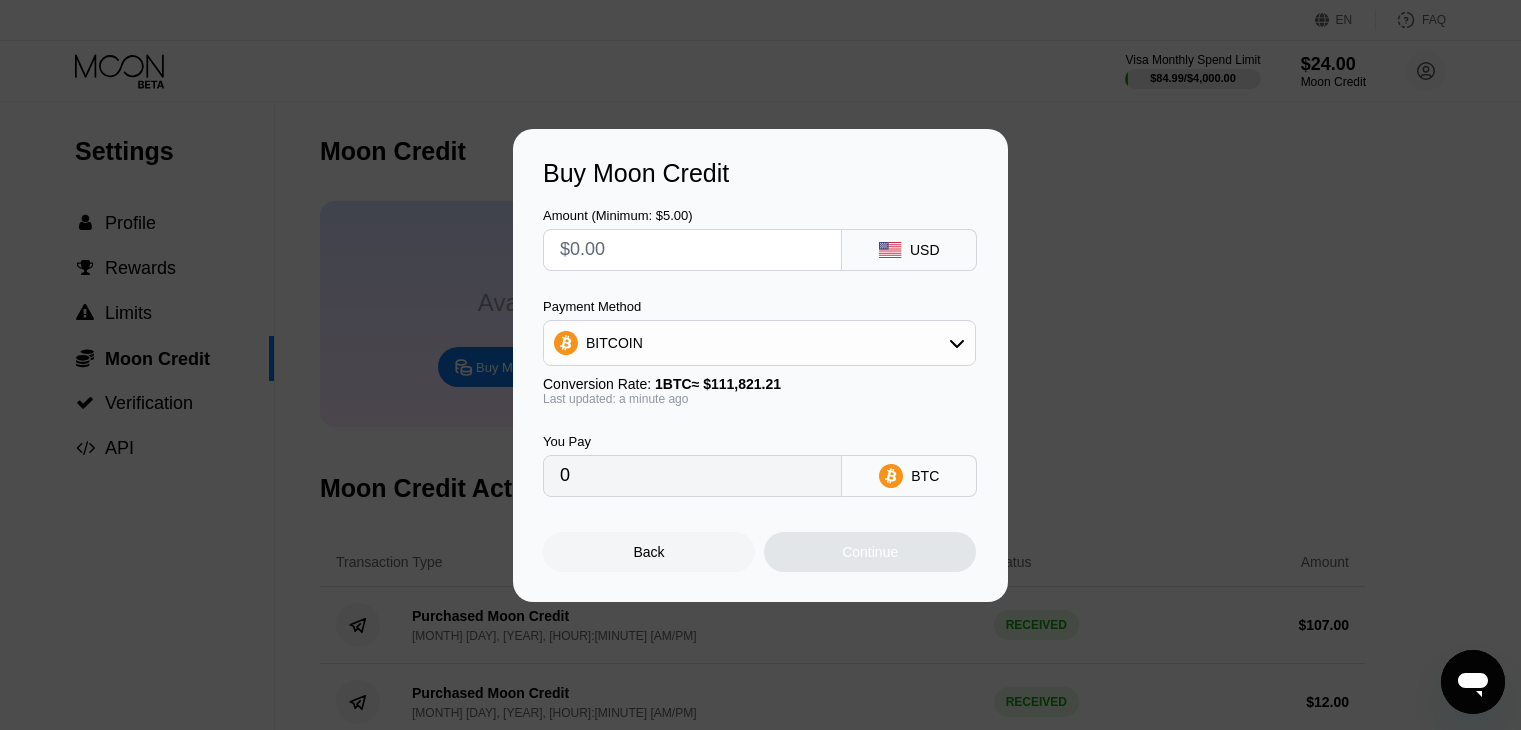 scroll, scrollTop: 0, scrollLeft: 0, axis: both 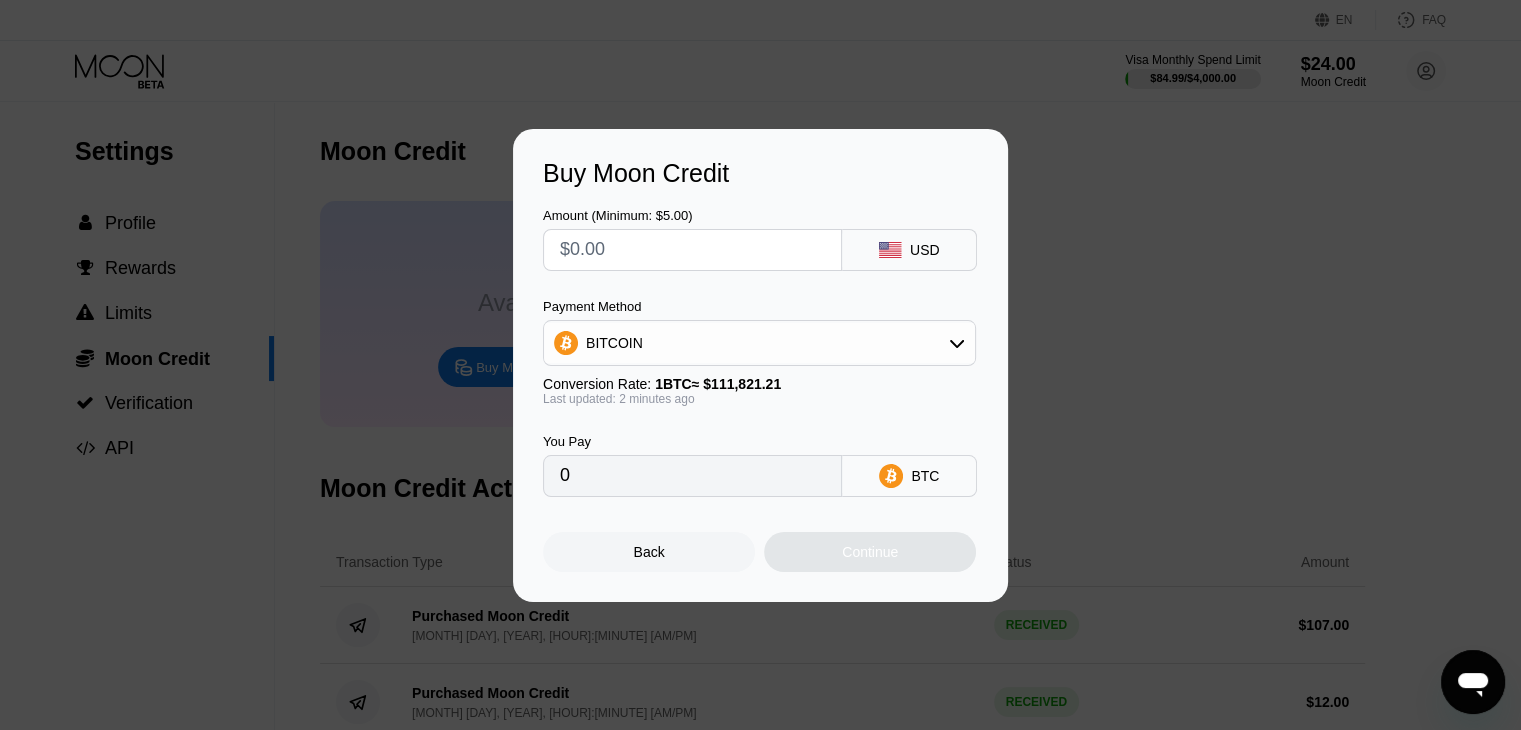click at bounding box center (692, 250) 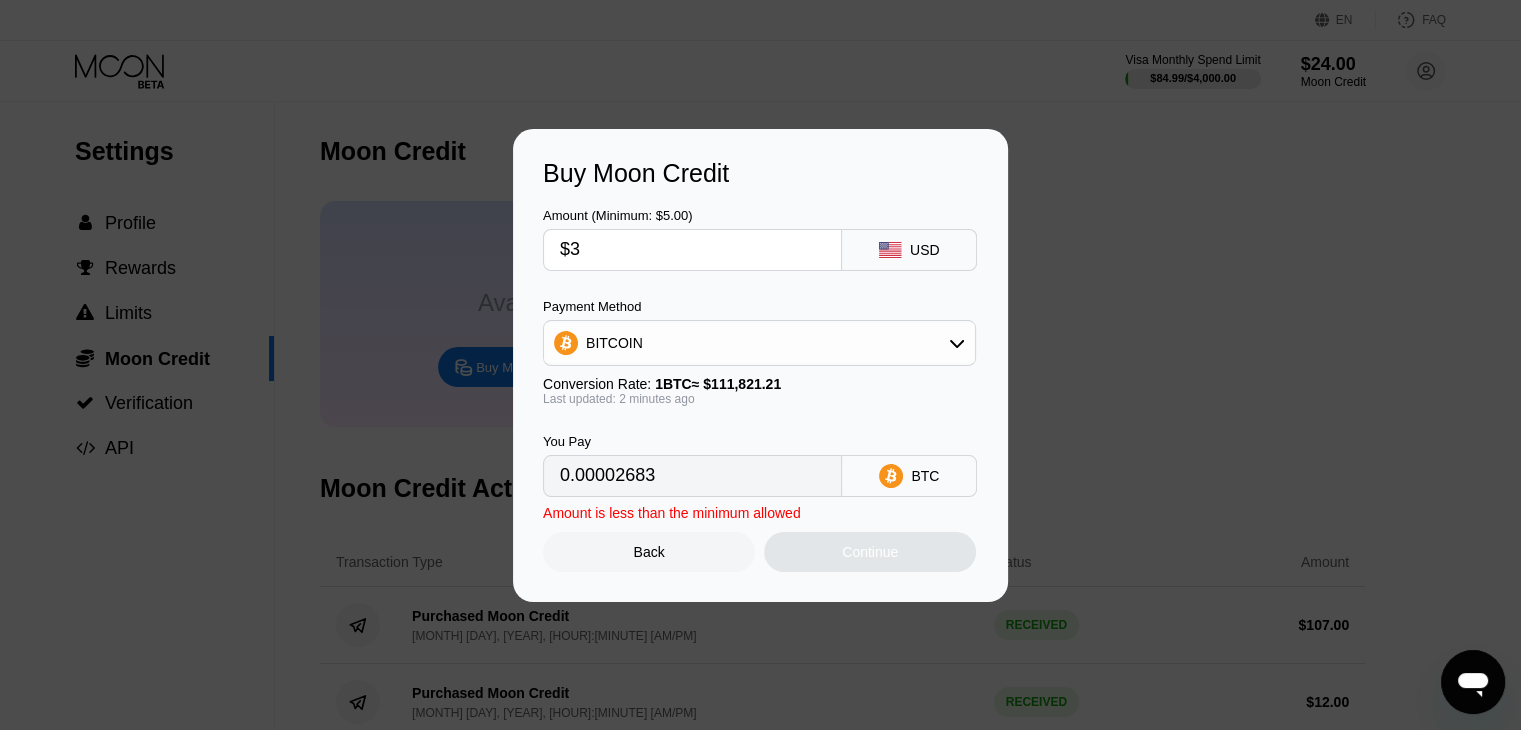 type on "0.00002683" 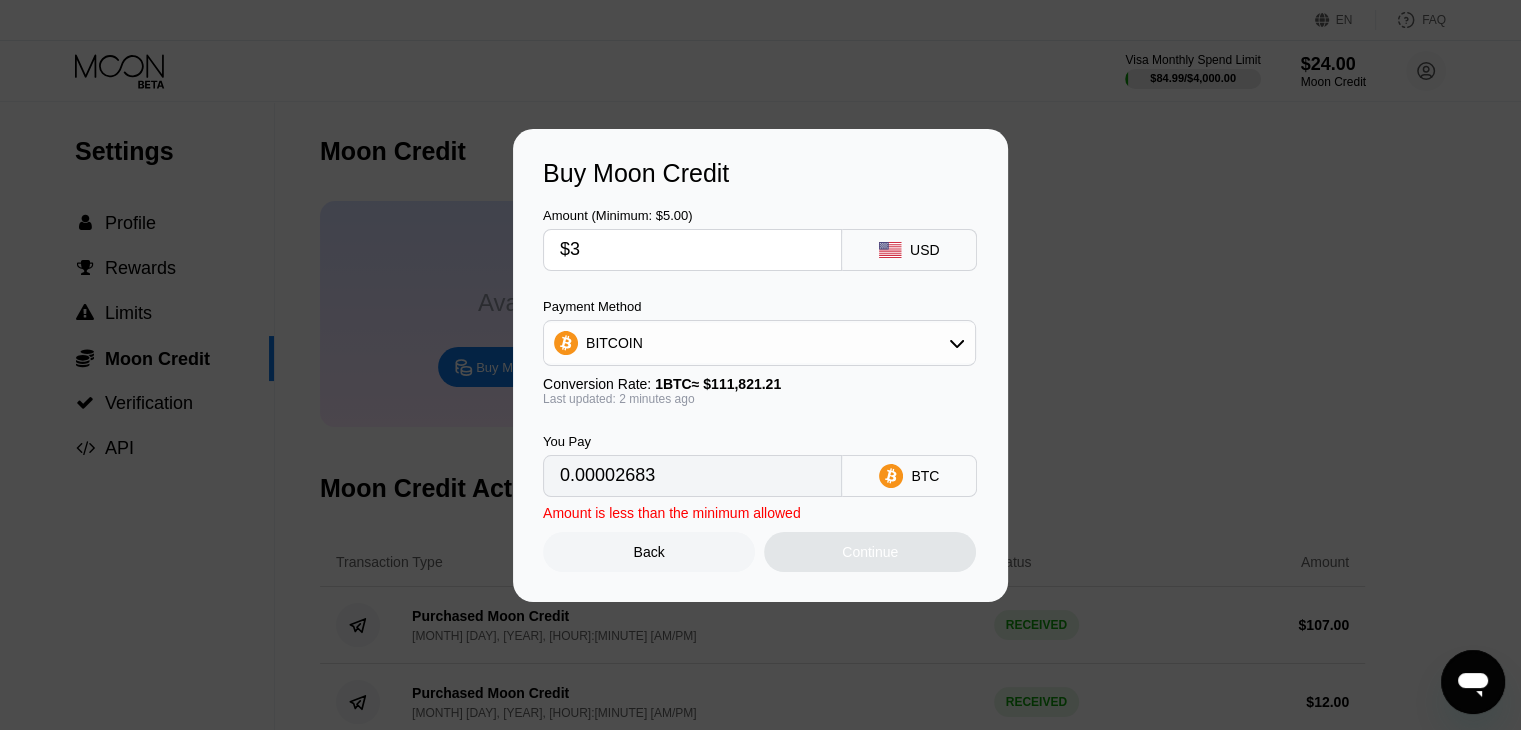 type on "$39" 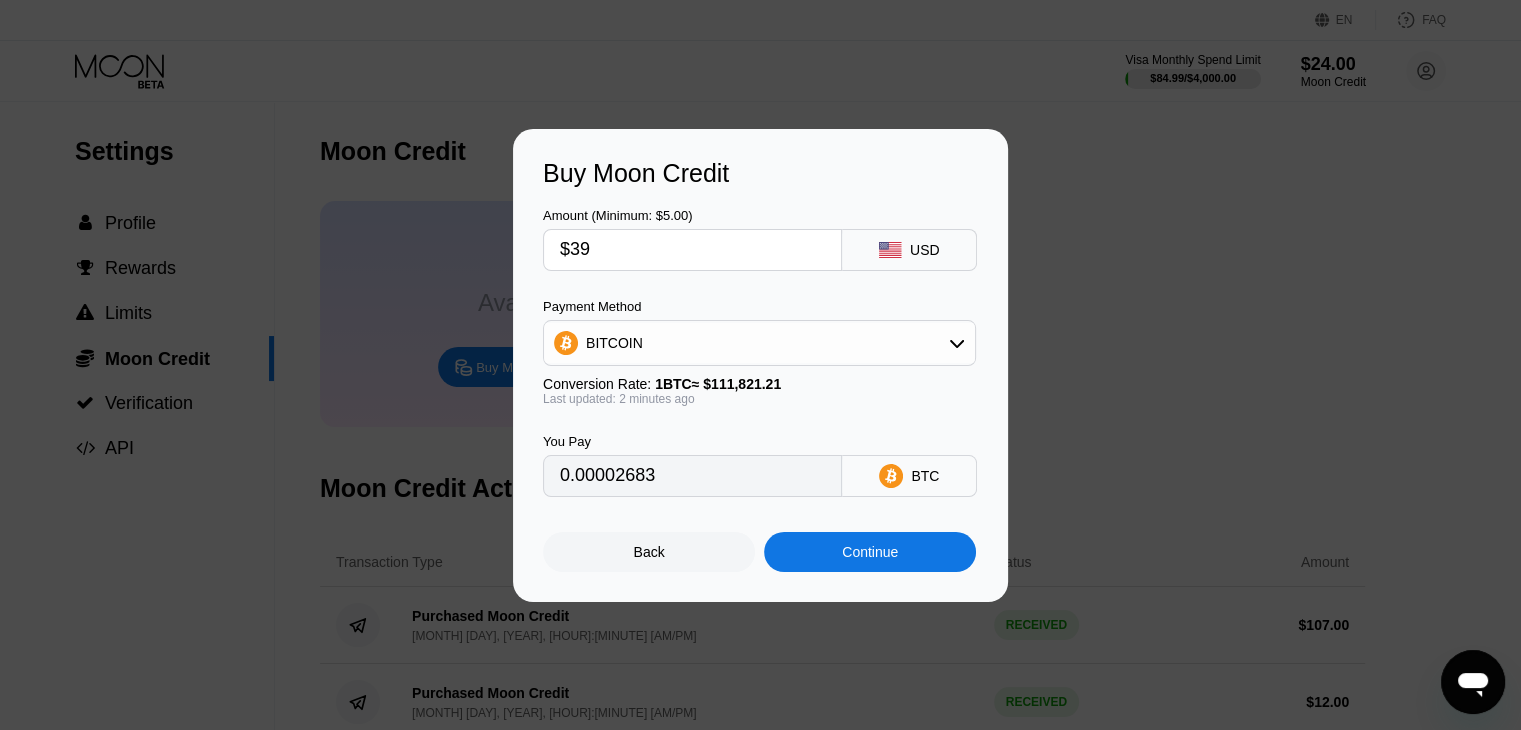 type on "0.00034878" 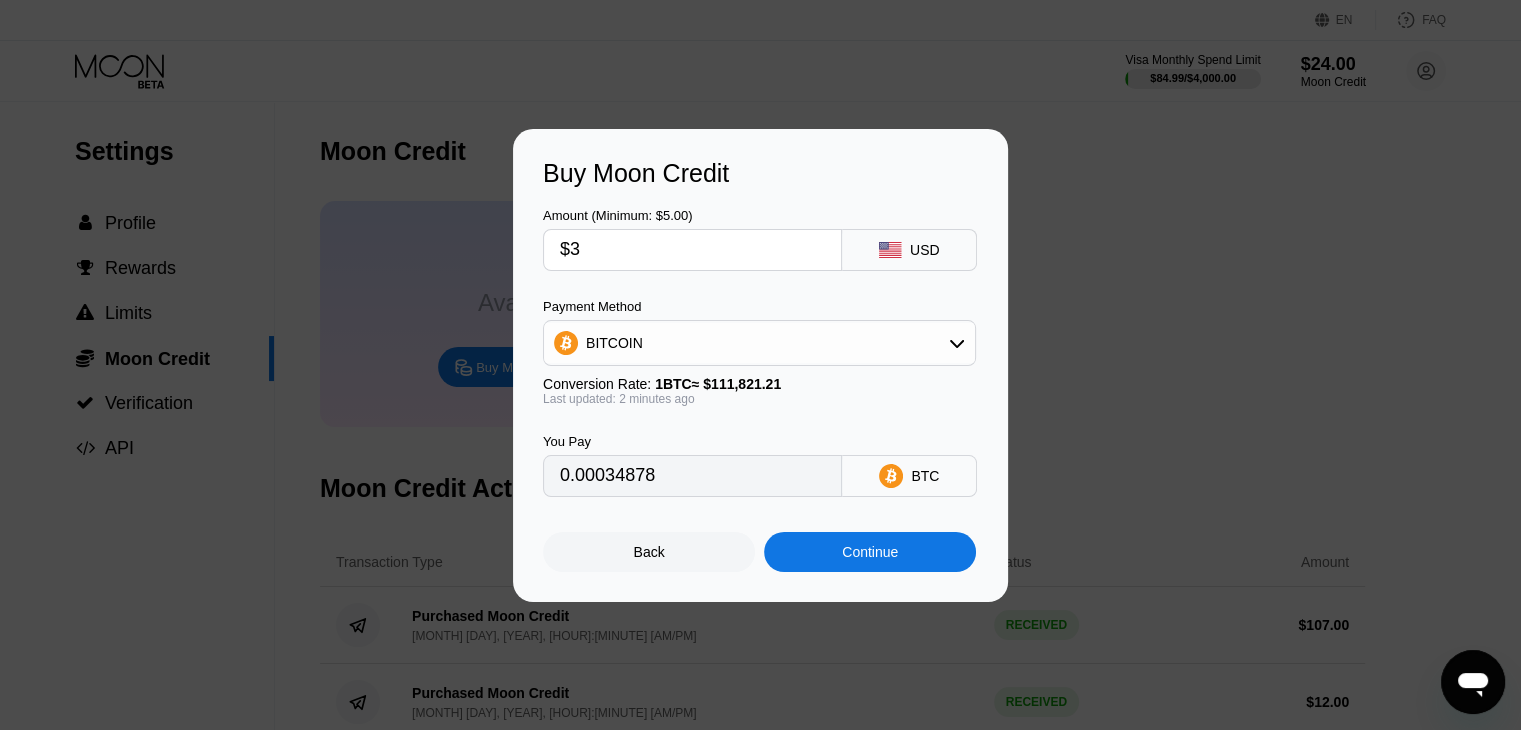 type on "$30" 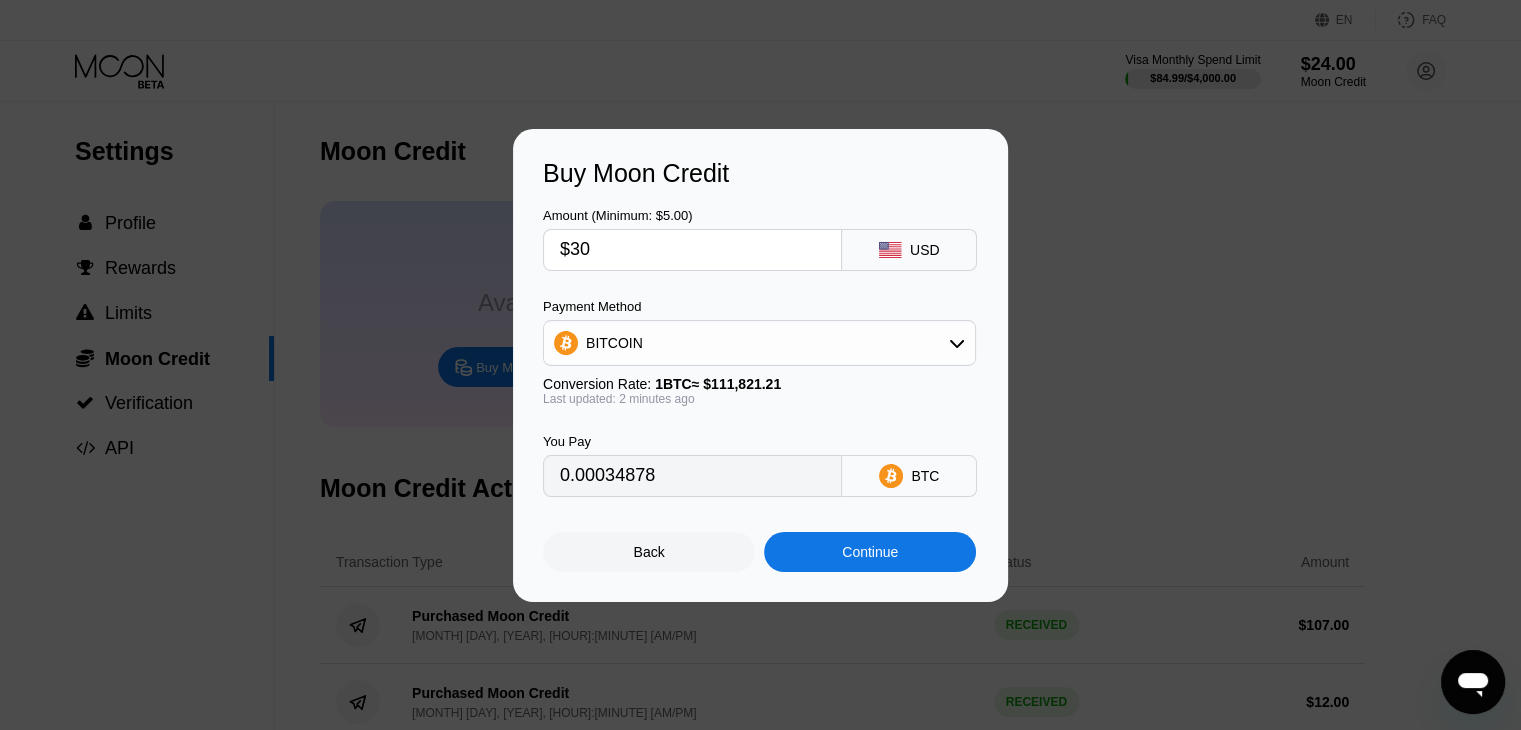 type on "0.00026829" 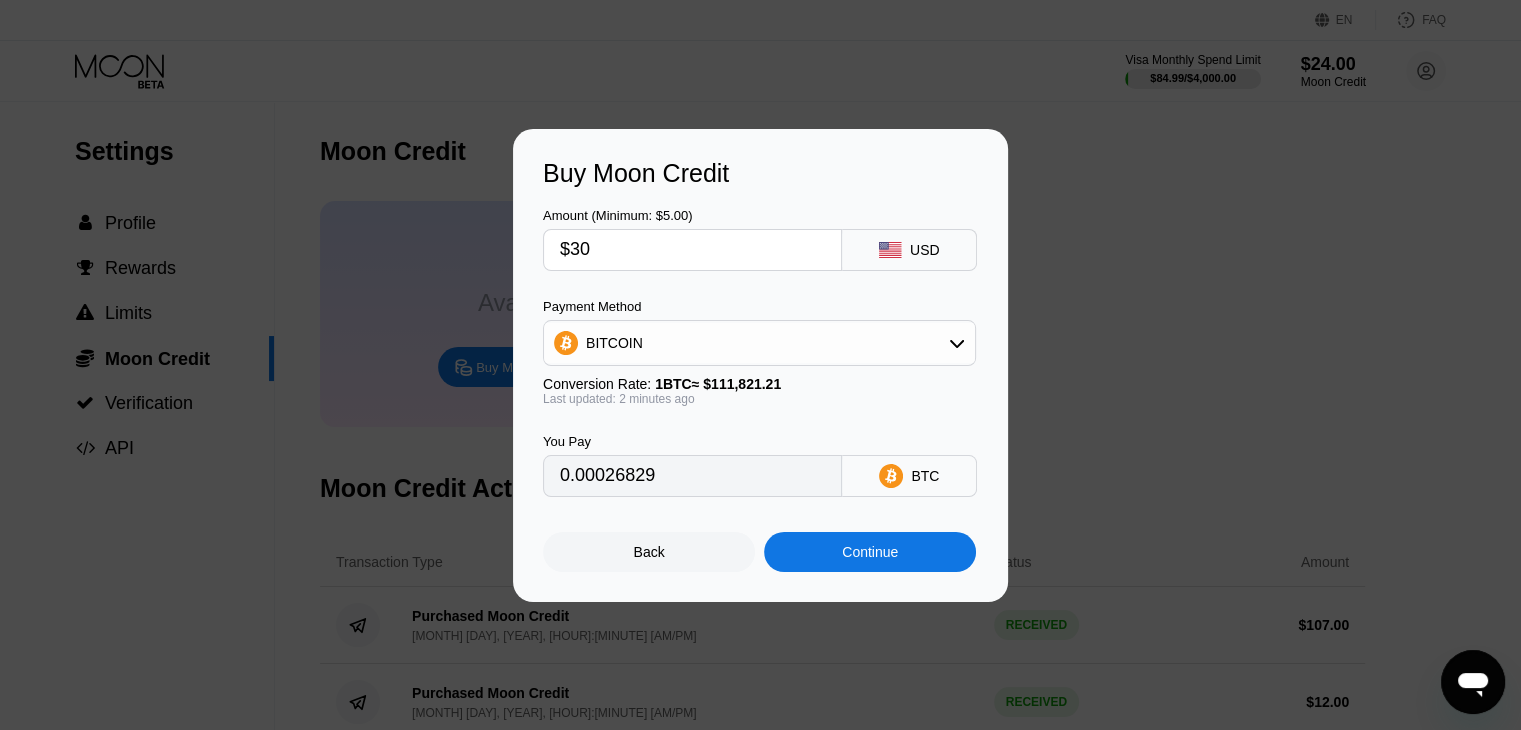 type on "$30" 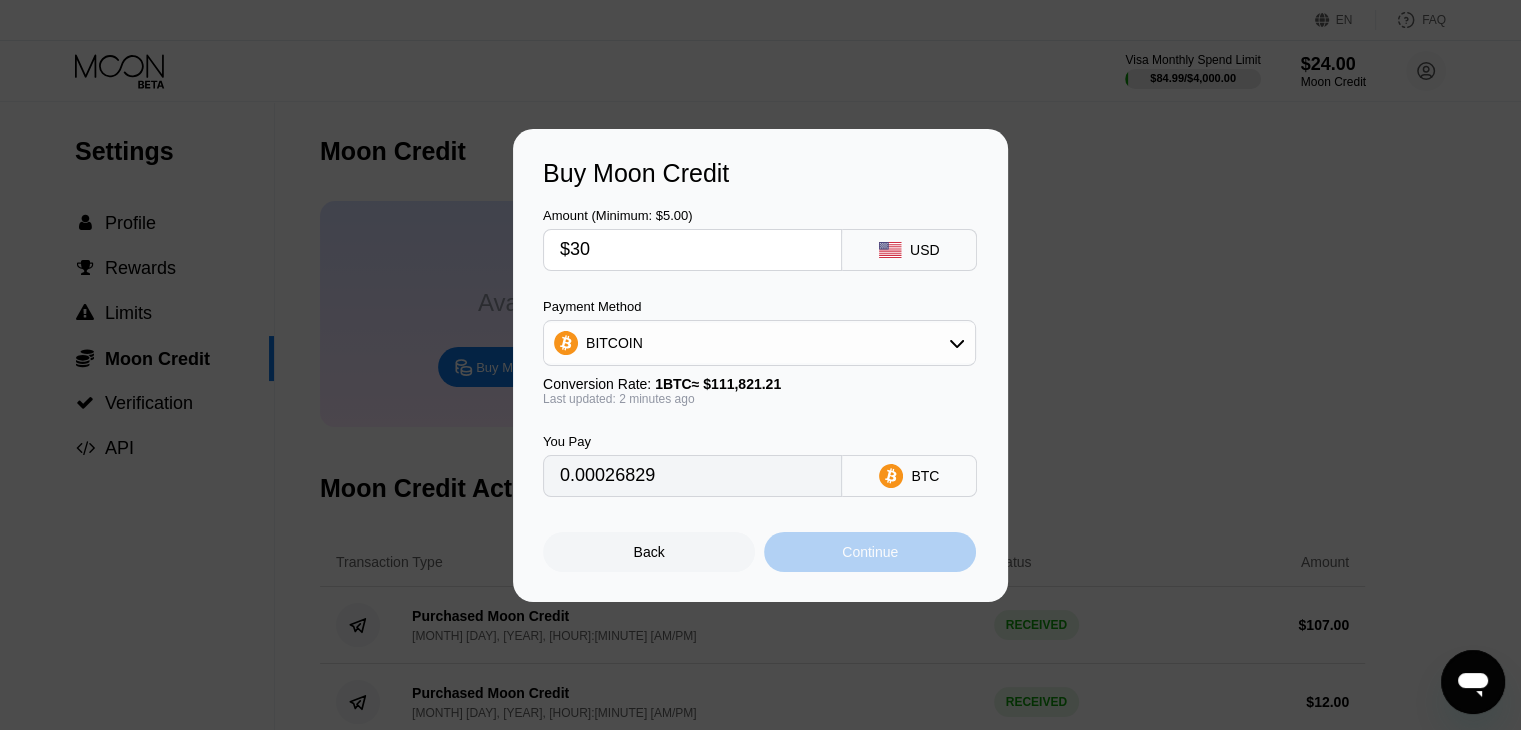 click on "Continue" at bounding box center (870, 552) 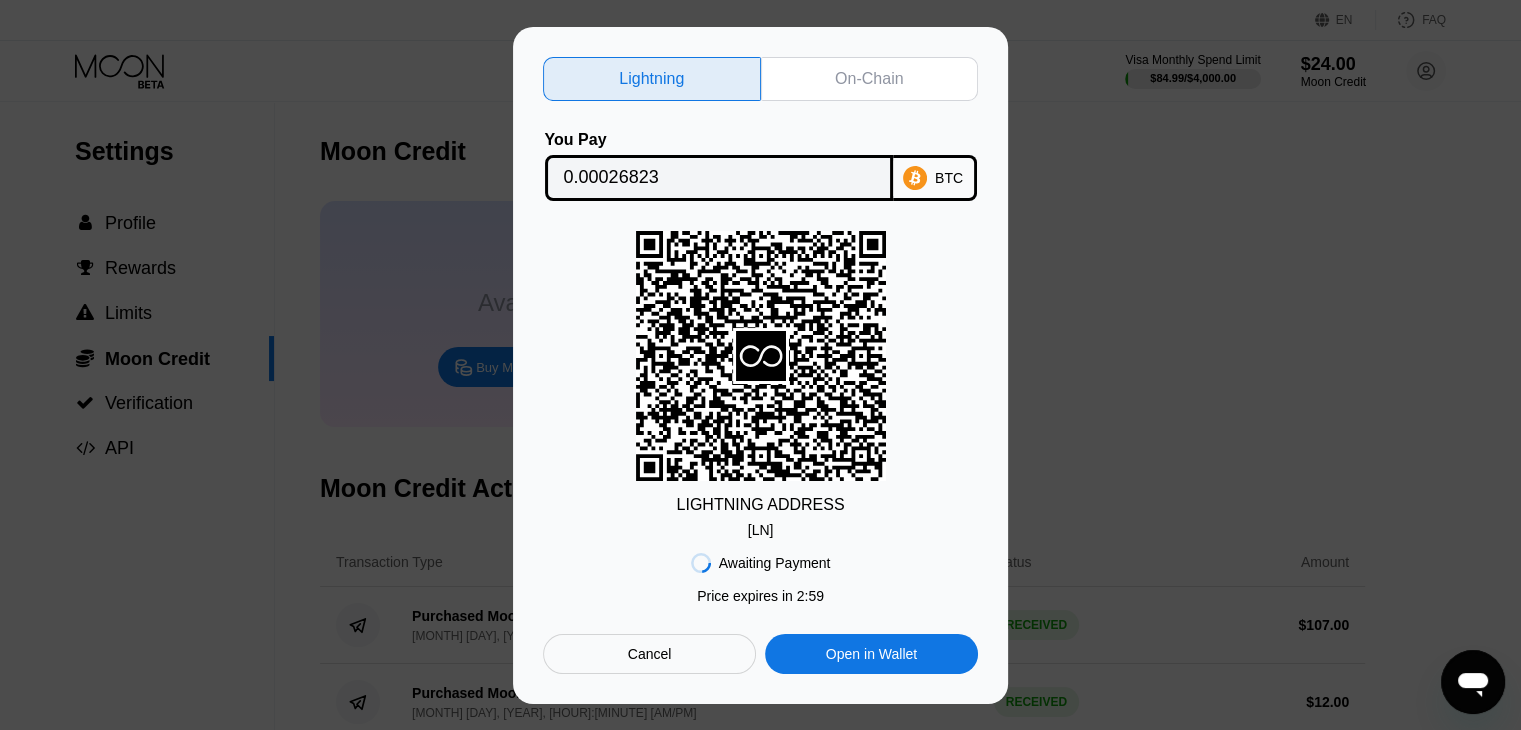 drag, startPoint x: 899, startPoint y: 84, endPoint x: 899, endPoint y: 48, distance: 36 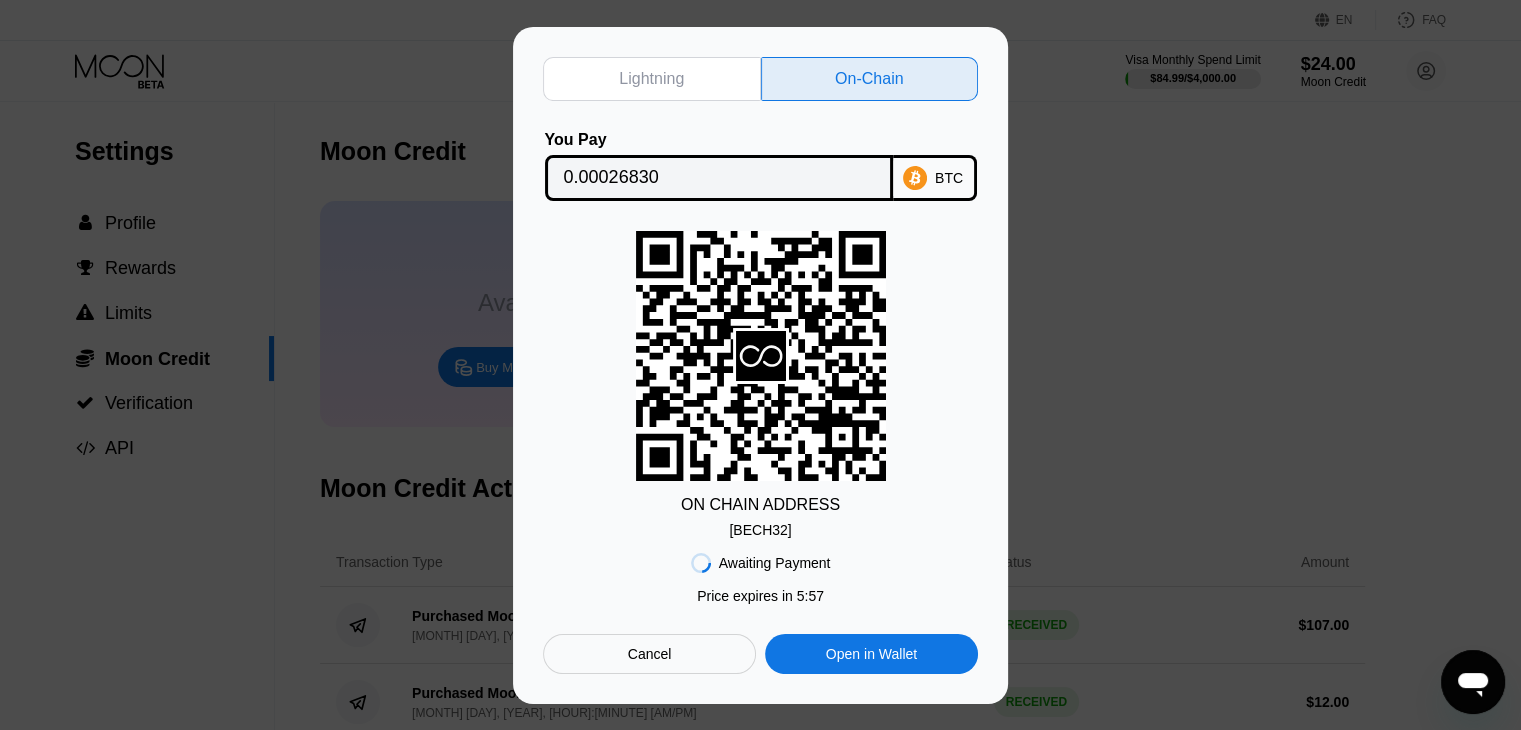 click on "bc1qf0d3cvvzag7...97evqy27ppd0a65" at bounding box center [760, 530] 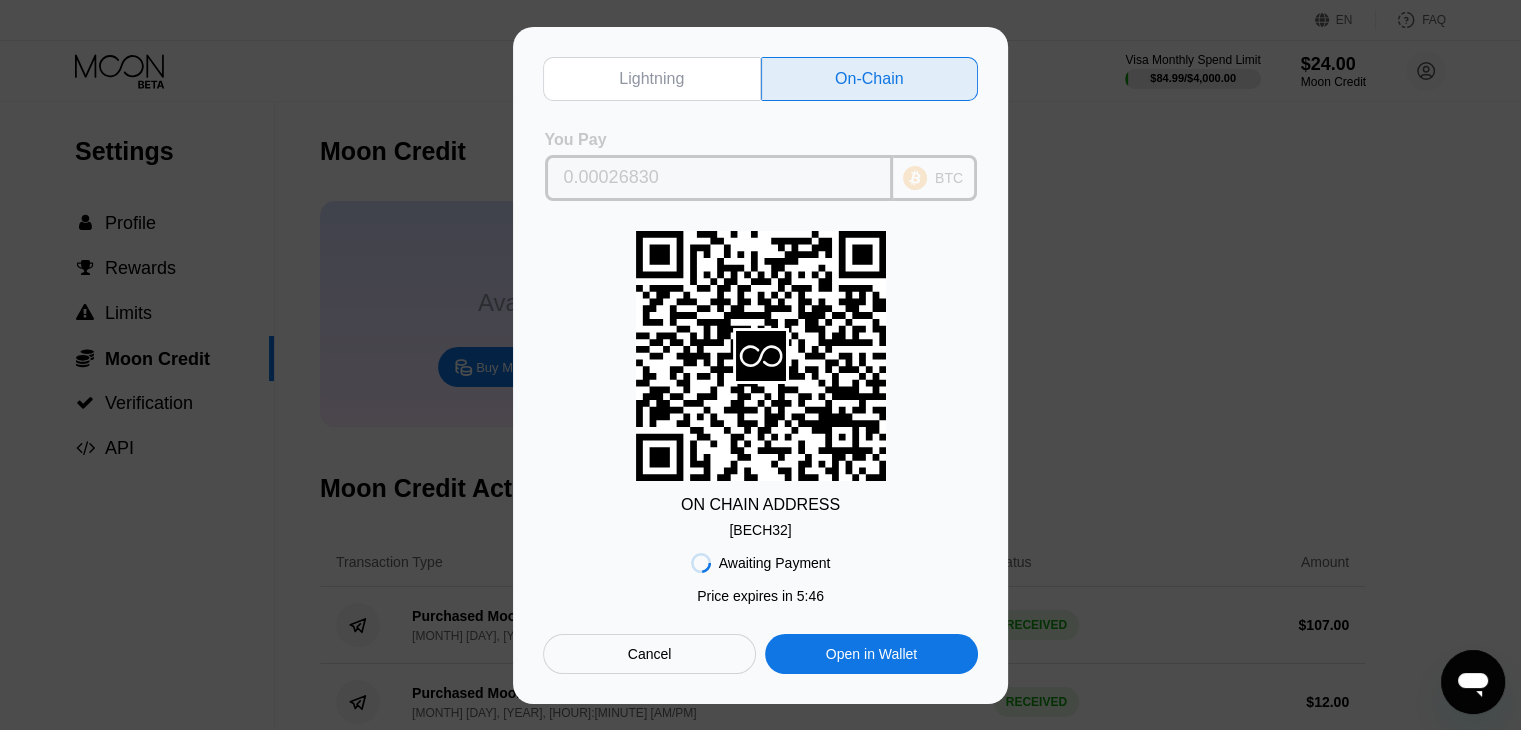 click on "0.00026830" at bounding box center (719, 178) 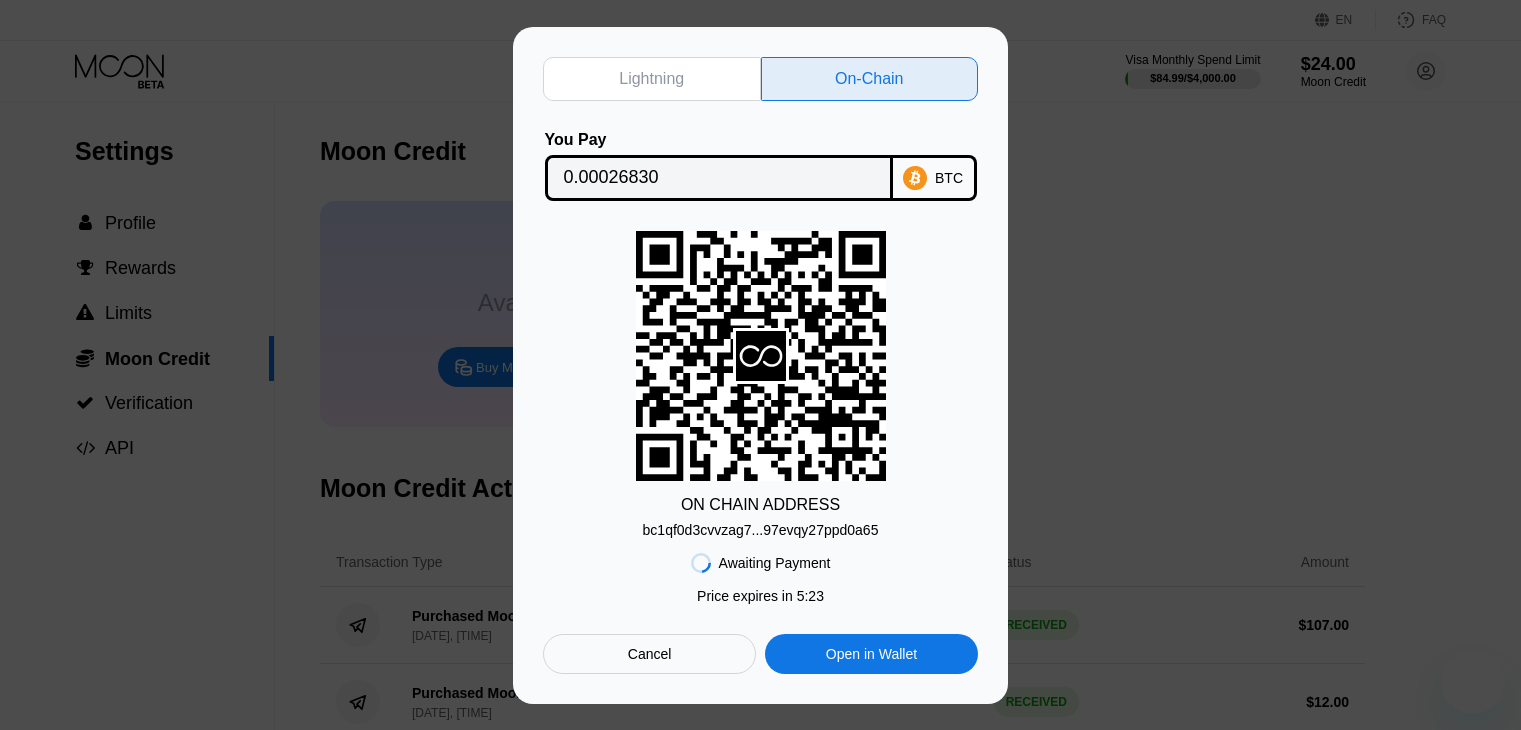 scroll, scrollTop: 0, scrollLeft: 0, axis: both 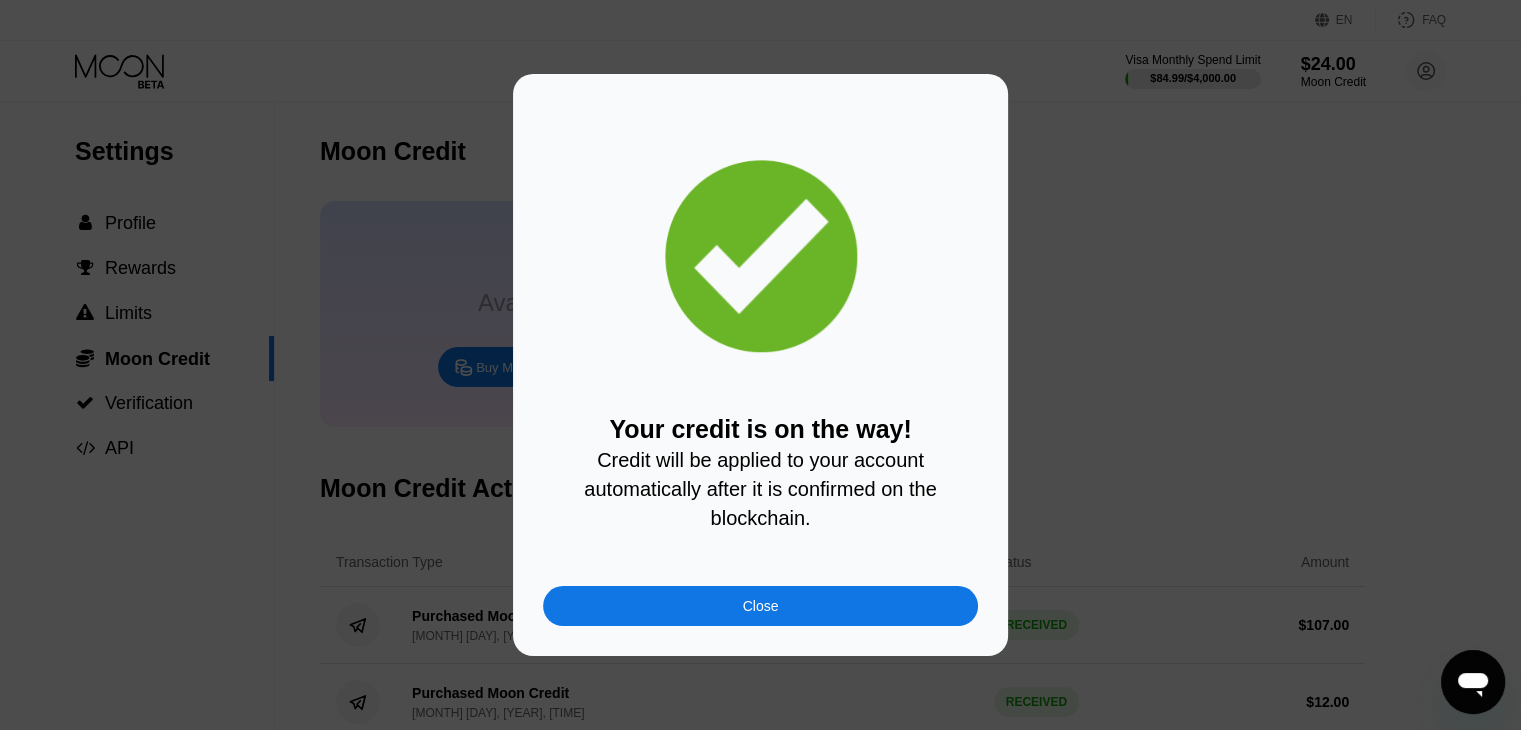 click on "Close" at bounding box center (760, 606) 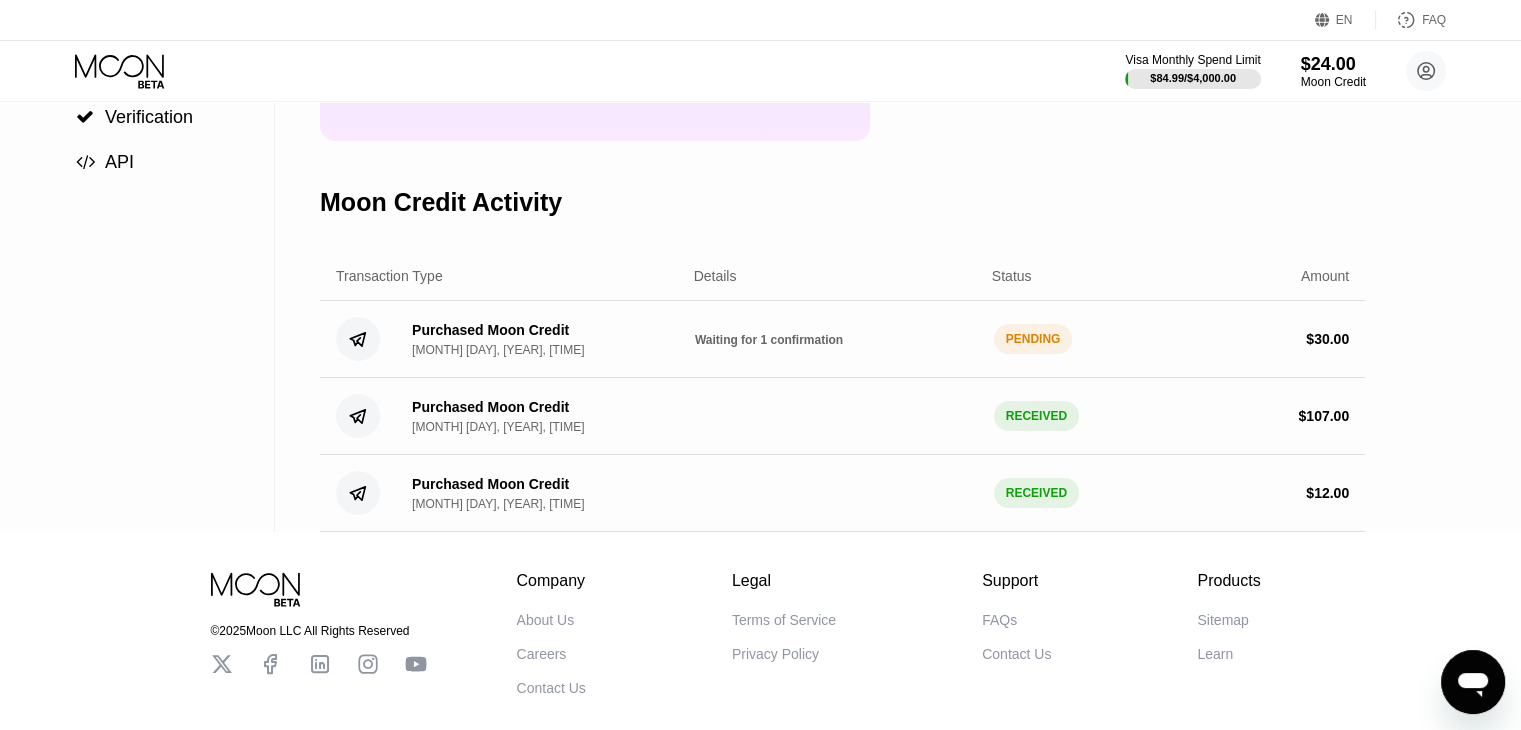 scroll, scrollTop: 300, scrollLeft: 0, axis: vertical 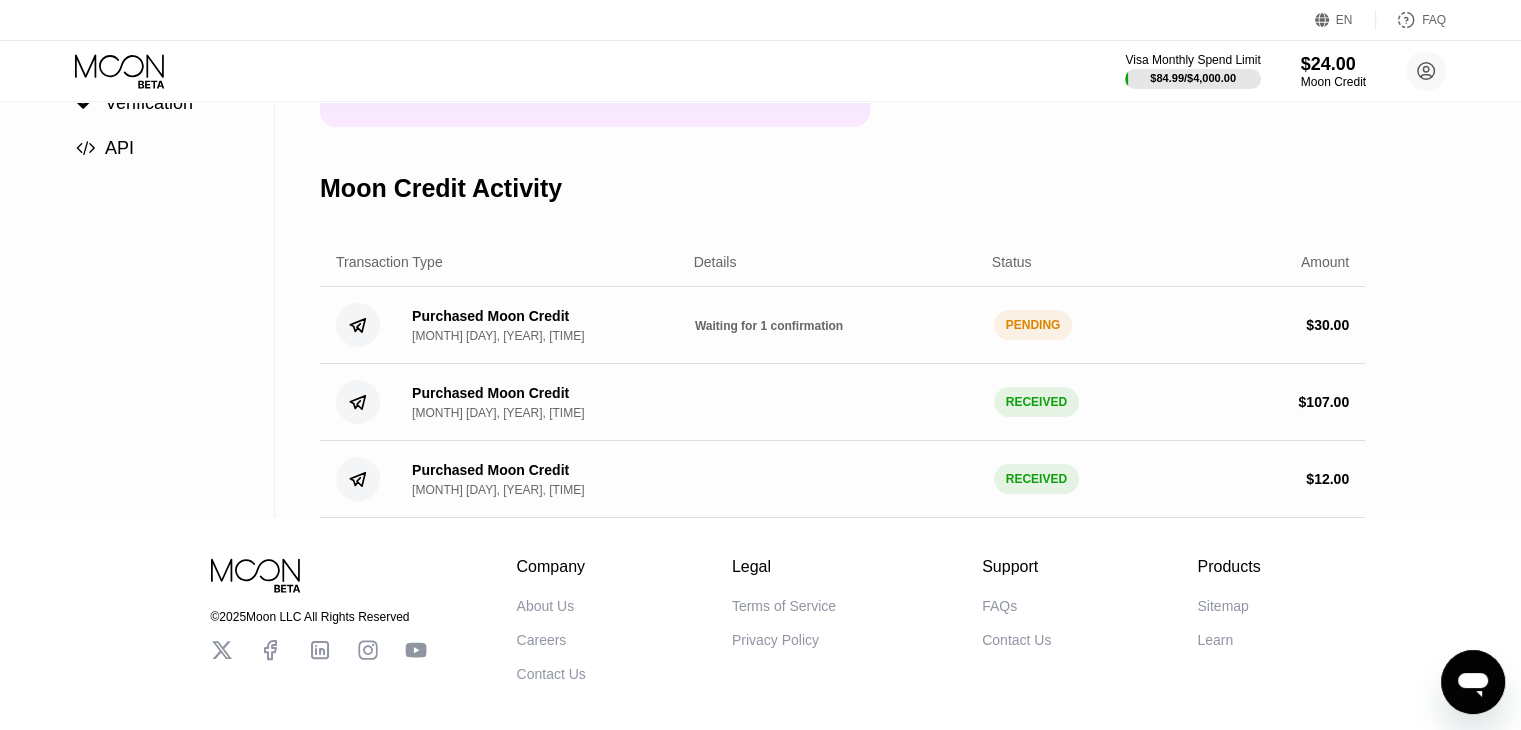 click 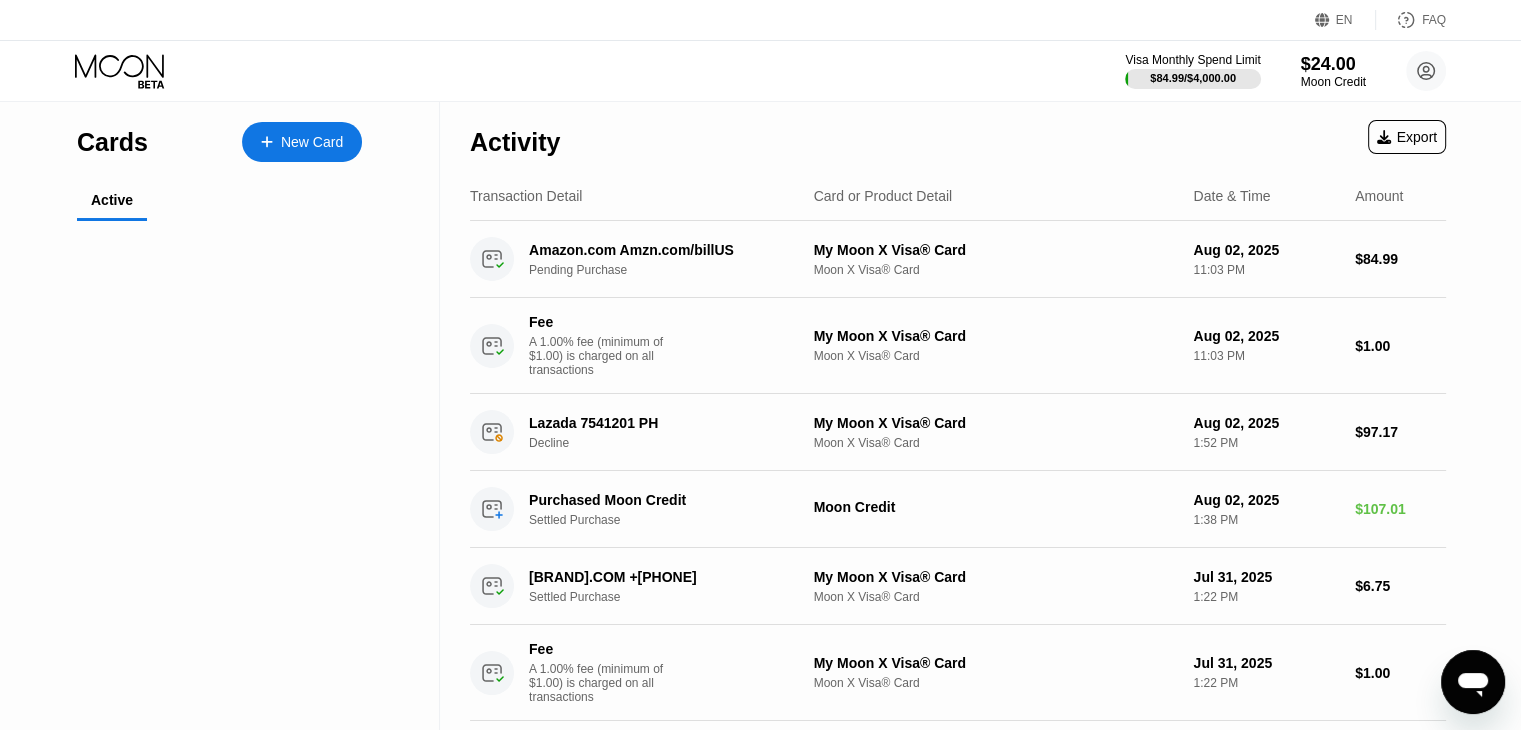 scroll, scrollTop: 0, scrollLeft: 0, axis: both 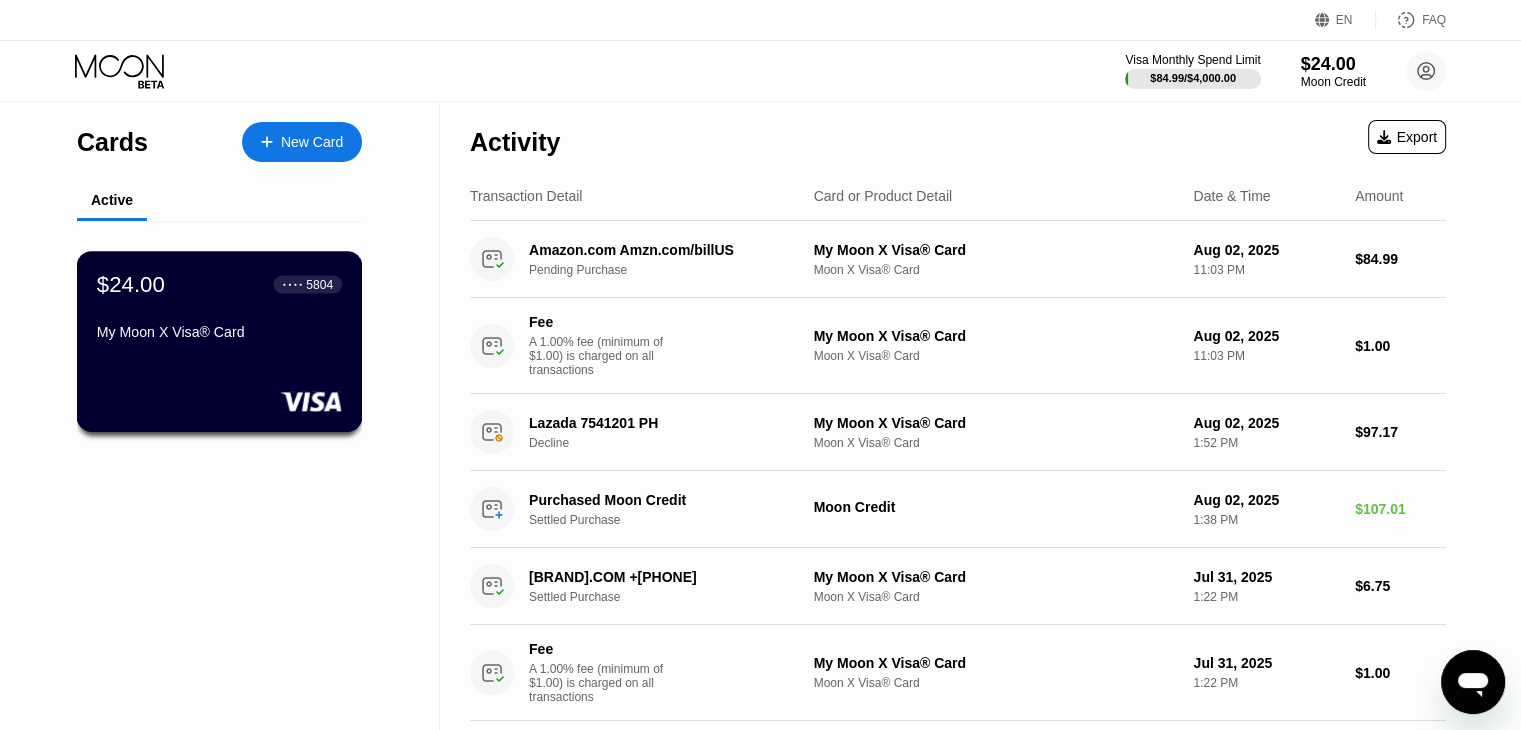 click on "$24.00" at bounding box center [131, 284] 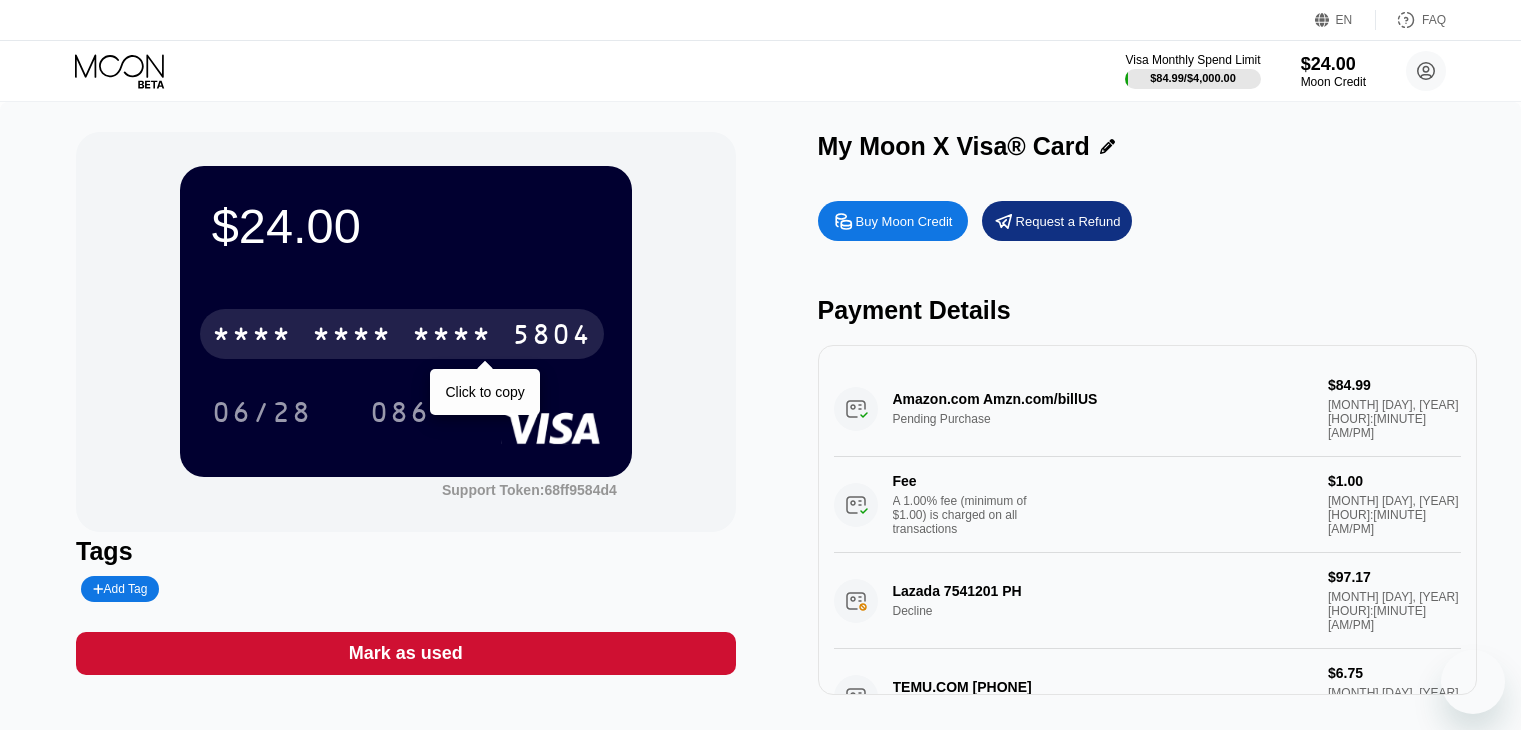 scroll, scrollTop: 0, scrollLeft: 0, axis: both 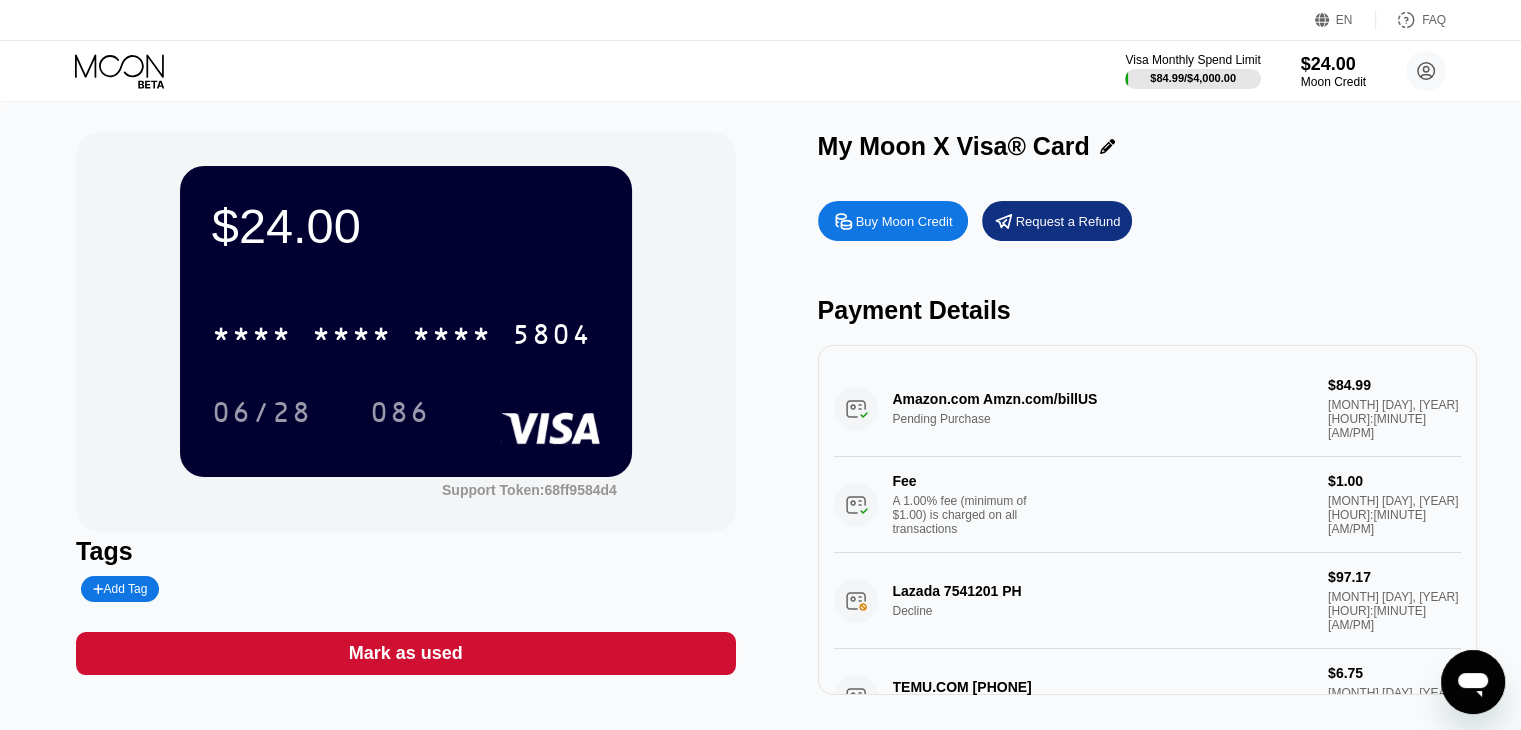 drag, startPoint x: 1002, startPoint y: 210, endPoint x: 1024, endPoint y: 229, distance: 29.068884 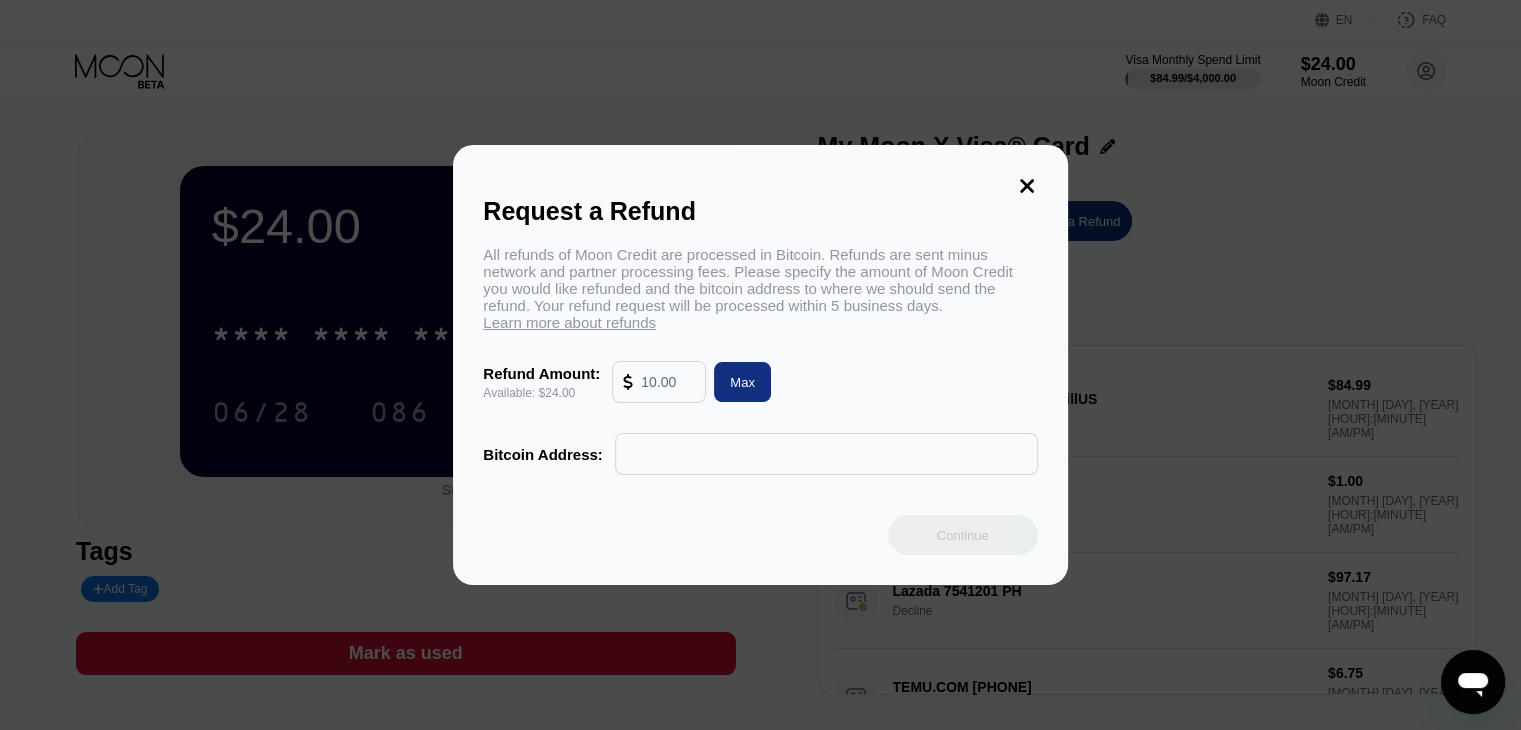 click on "Request a Refund All refunds of Moon Credit are processed in Bitcoin. Refunds are sent minus network and partner processing fees. Please specify the amount of Moon Credit you would like refunded and the bitcoin address to where we should send the refund. Your refund request will be processed within 5 business days.   Learn more about refunds Refund Amount: Available:   $24.00 Max Bitcoin Address: [BITCOIN_ADDRESS]" at bounding box center [760, 365] 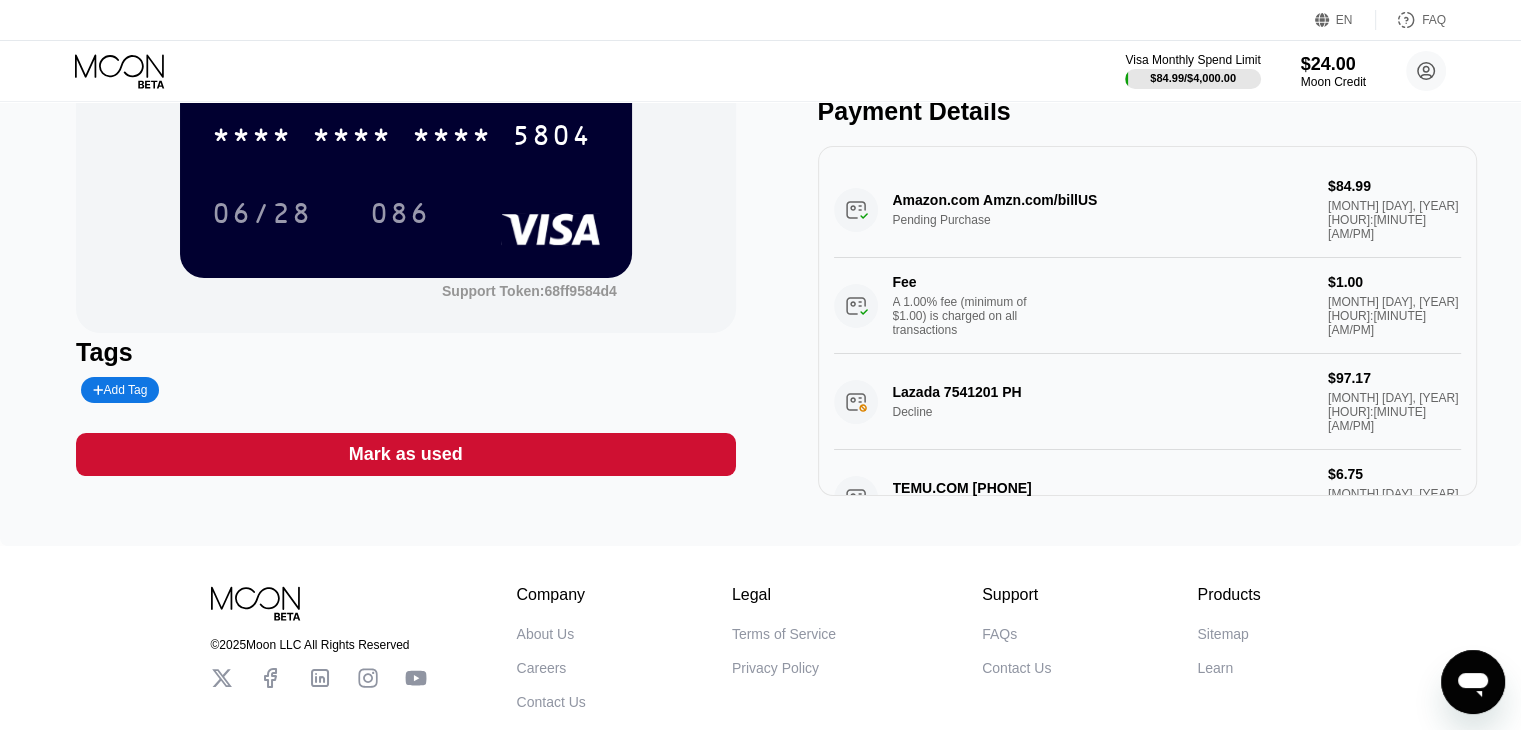 scroll, scrollTop: 200, scrollLeft: 0, axis: vertical 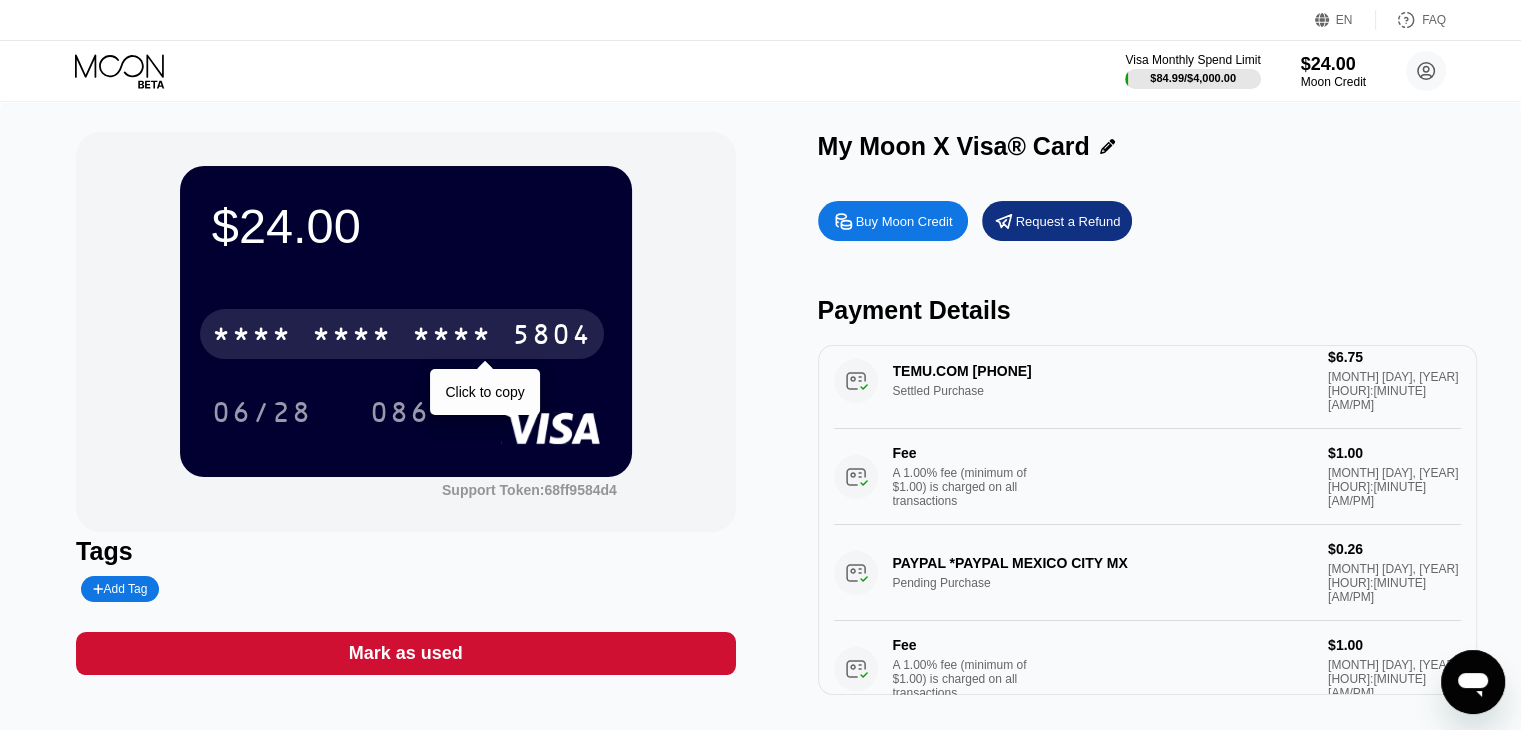 click on "* * * *" at bounding box center (452, 337) 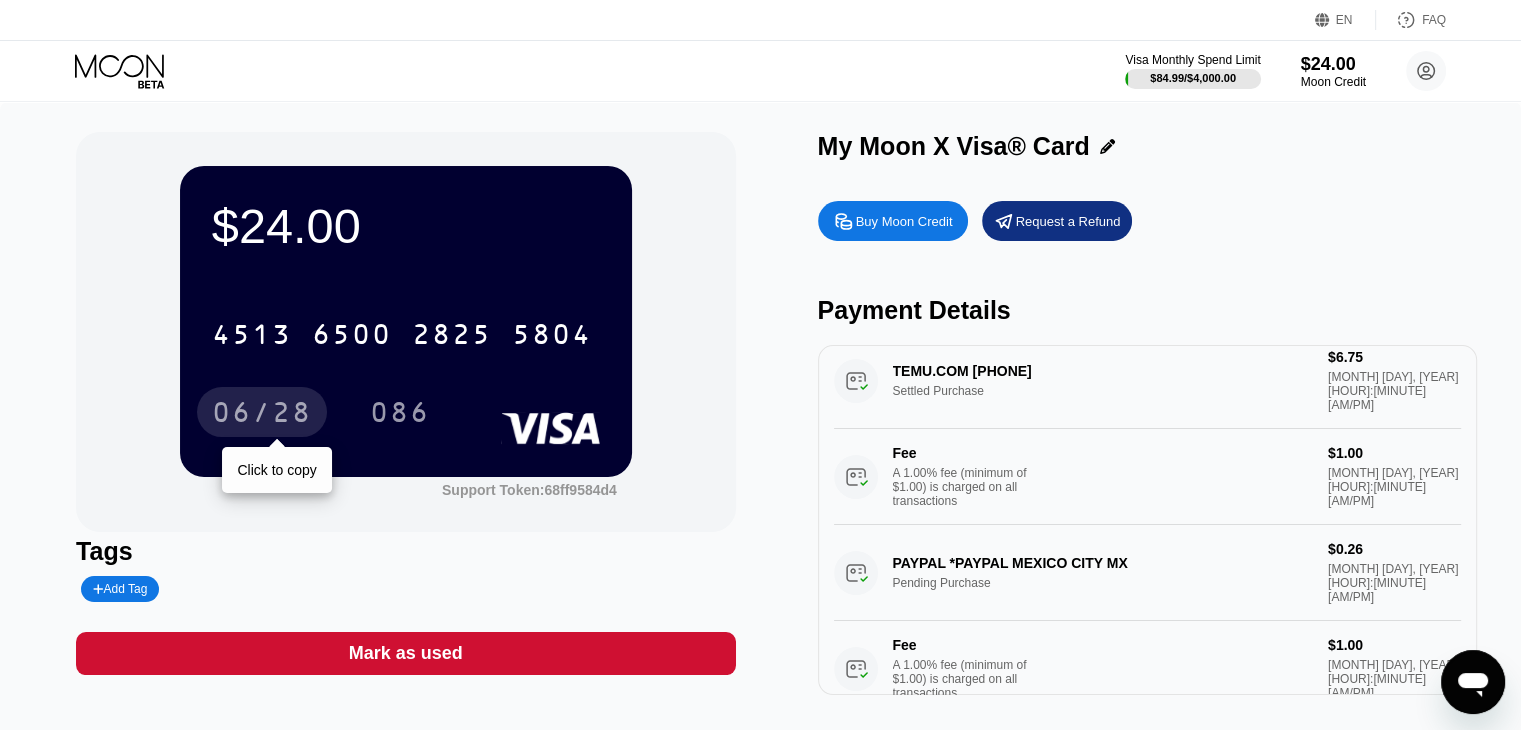 click on "06/28" at bounding box center (262, 415) 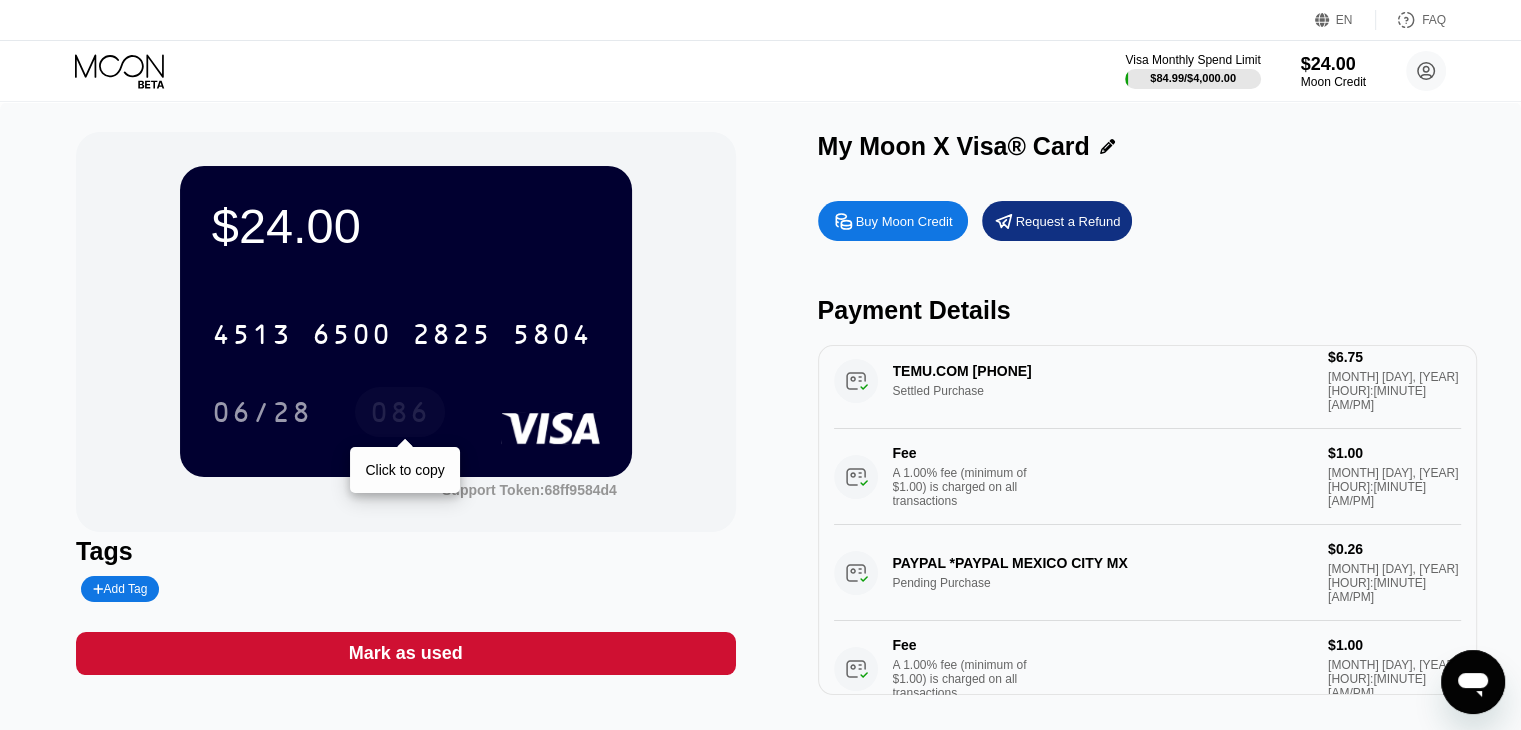 click on "086" at bounding box center (400, 412) 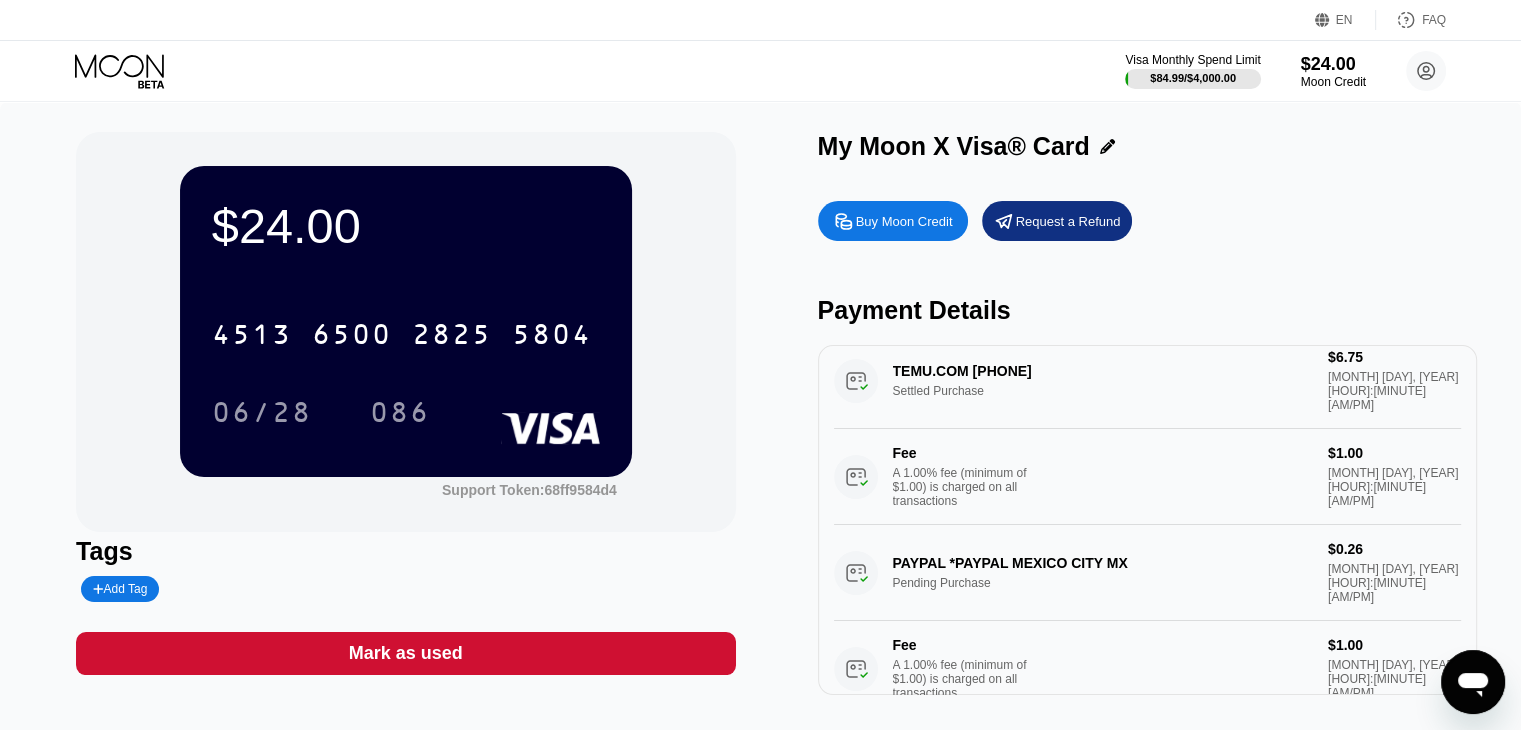 click 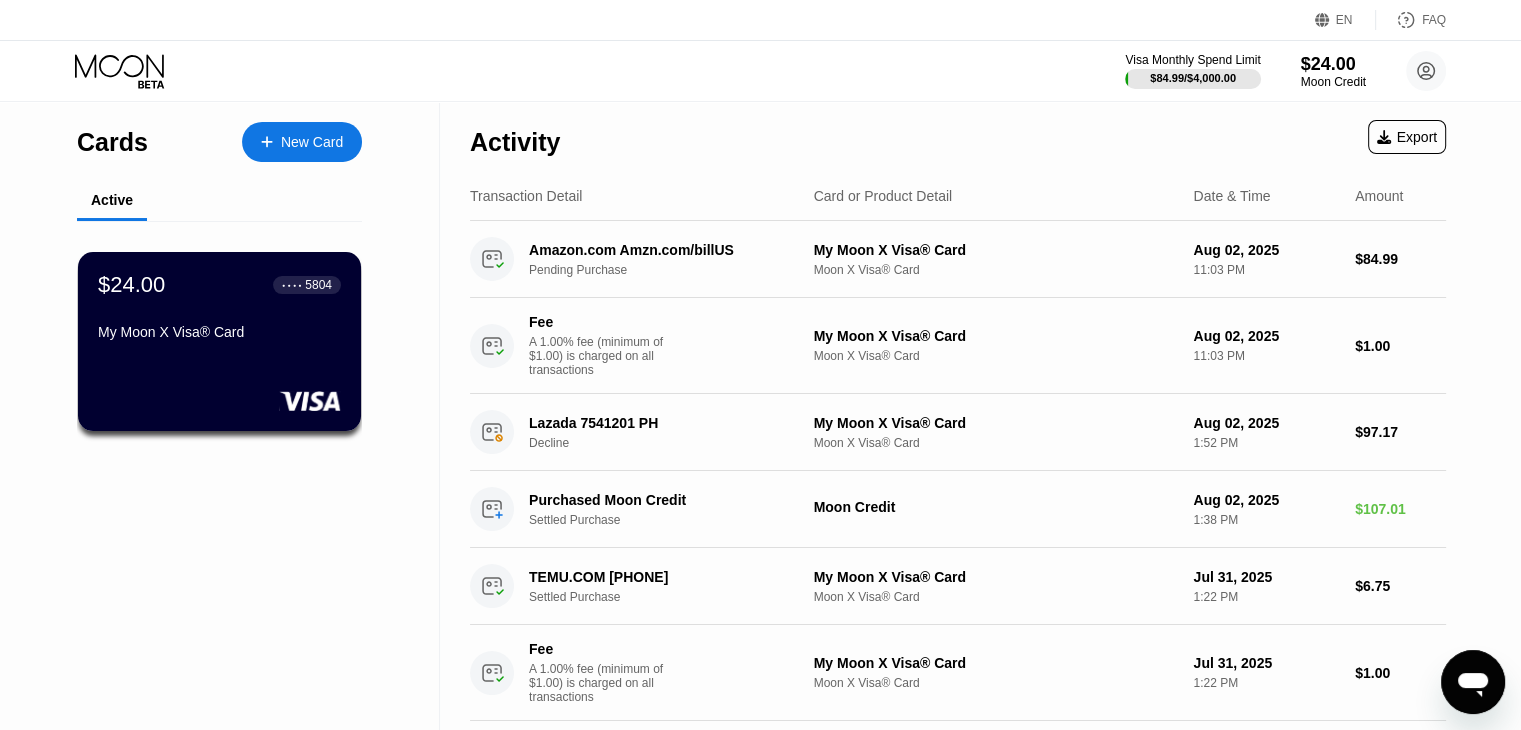click 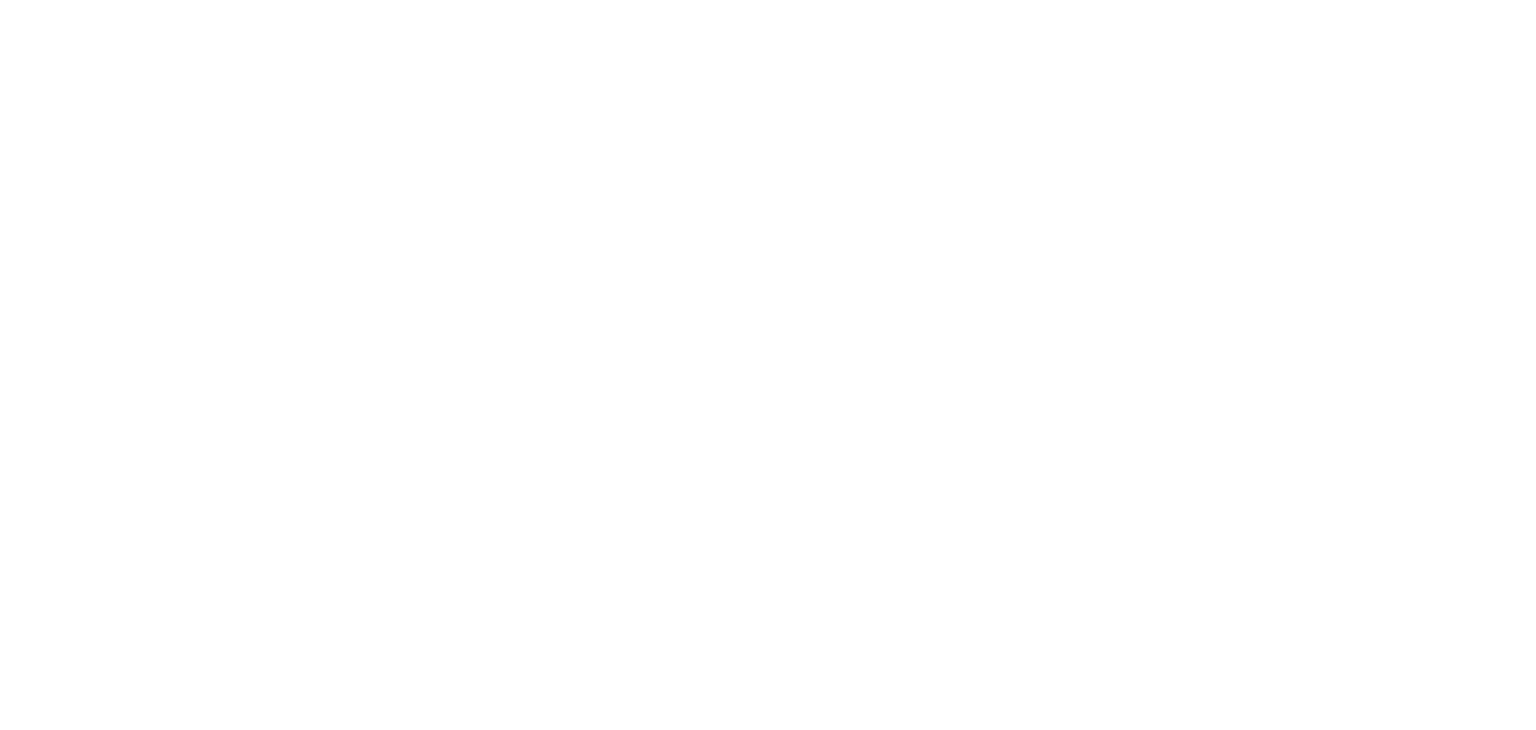 scroll, scrollTop: 0, scrollLeft: 0, axis: both 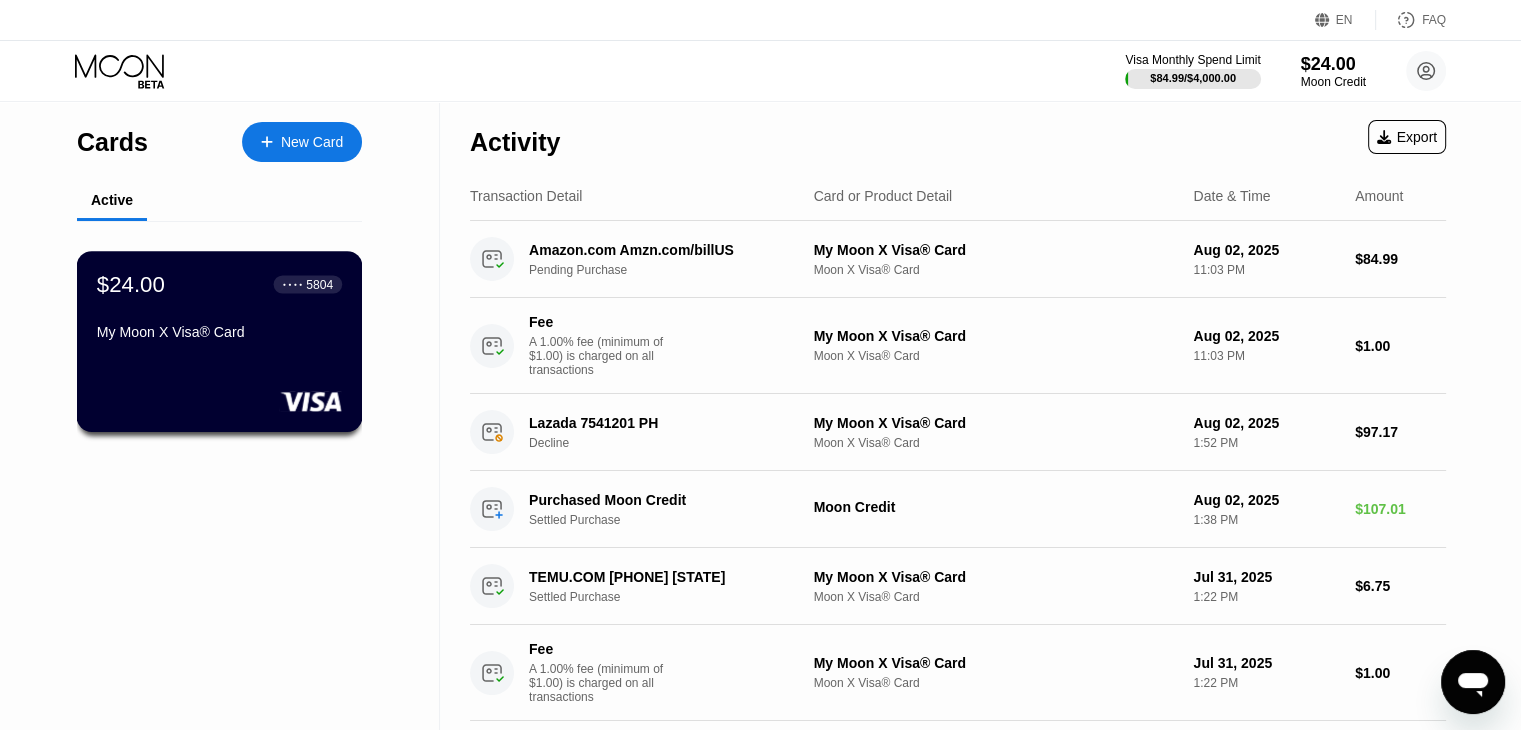click on "$24.00 ● ● ● ● 5804 My Moon X Visa® Card" at bounding box center (219, 309) 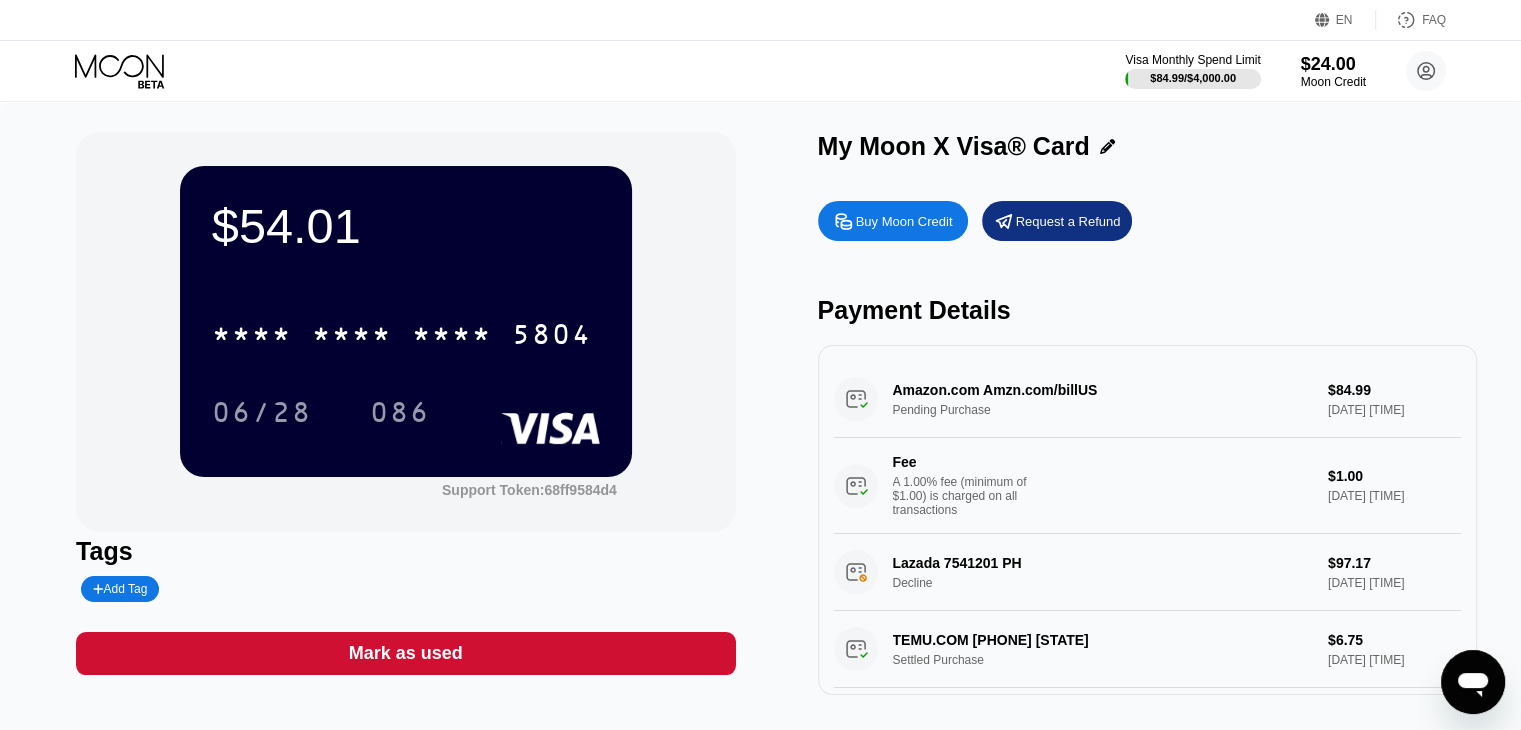 click on "Visa Monthly Spend Limit $84.99 / $4,000.00 $24.00 Moon Credit [LAST] [EMAIL]  Home Settings Support Careers About Us Log out Privacy policy Terms" at bounding box center [760, 71] 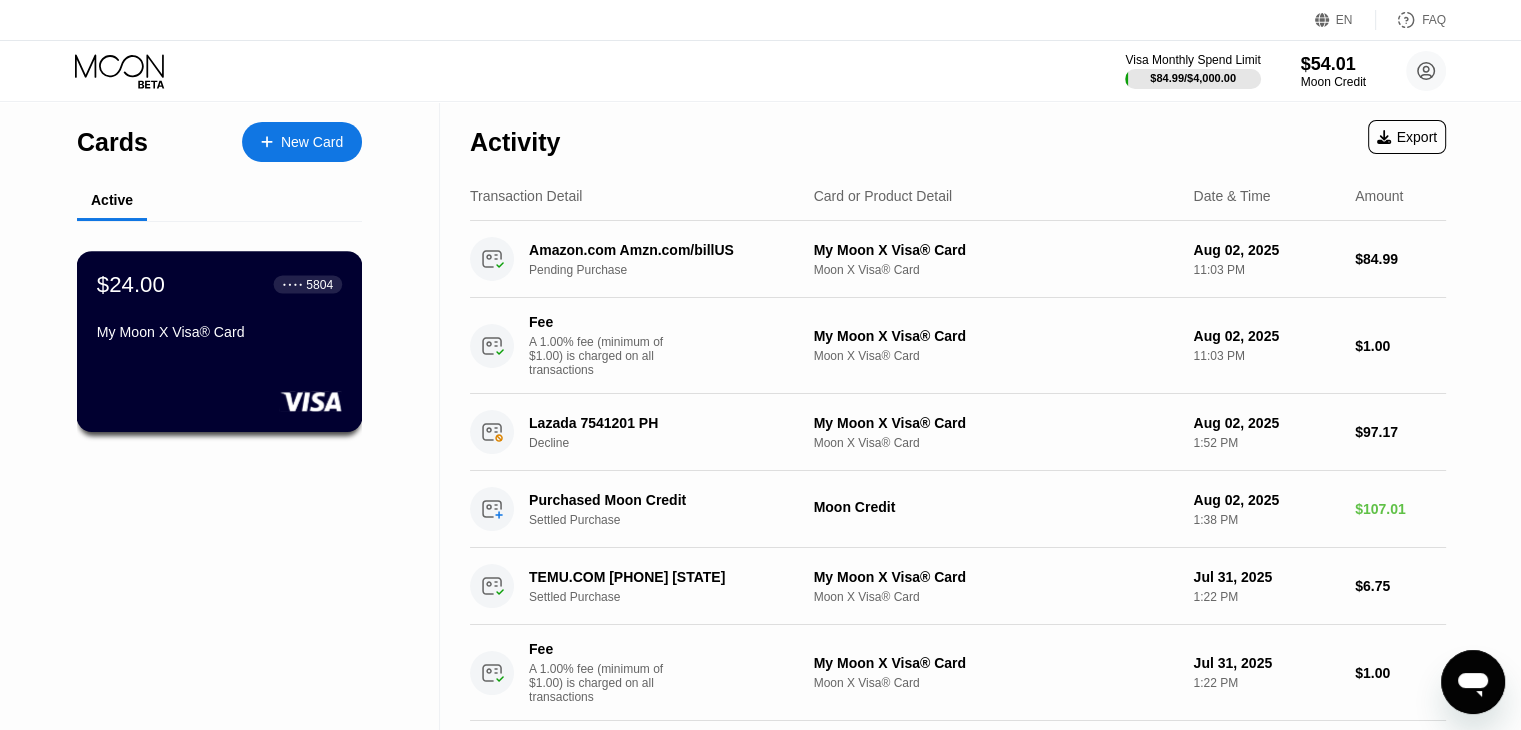 click on "$24.00 ● ● ● ● 5804 My Moon X Visa® Card" at bounding box center (219, 309) 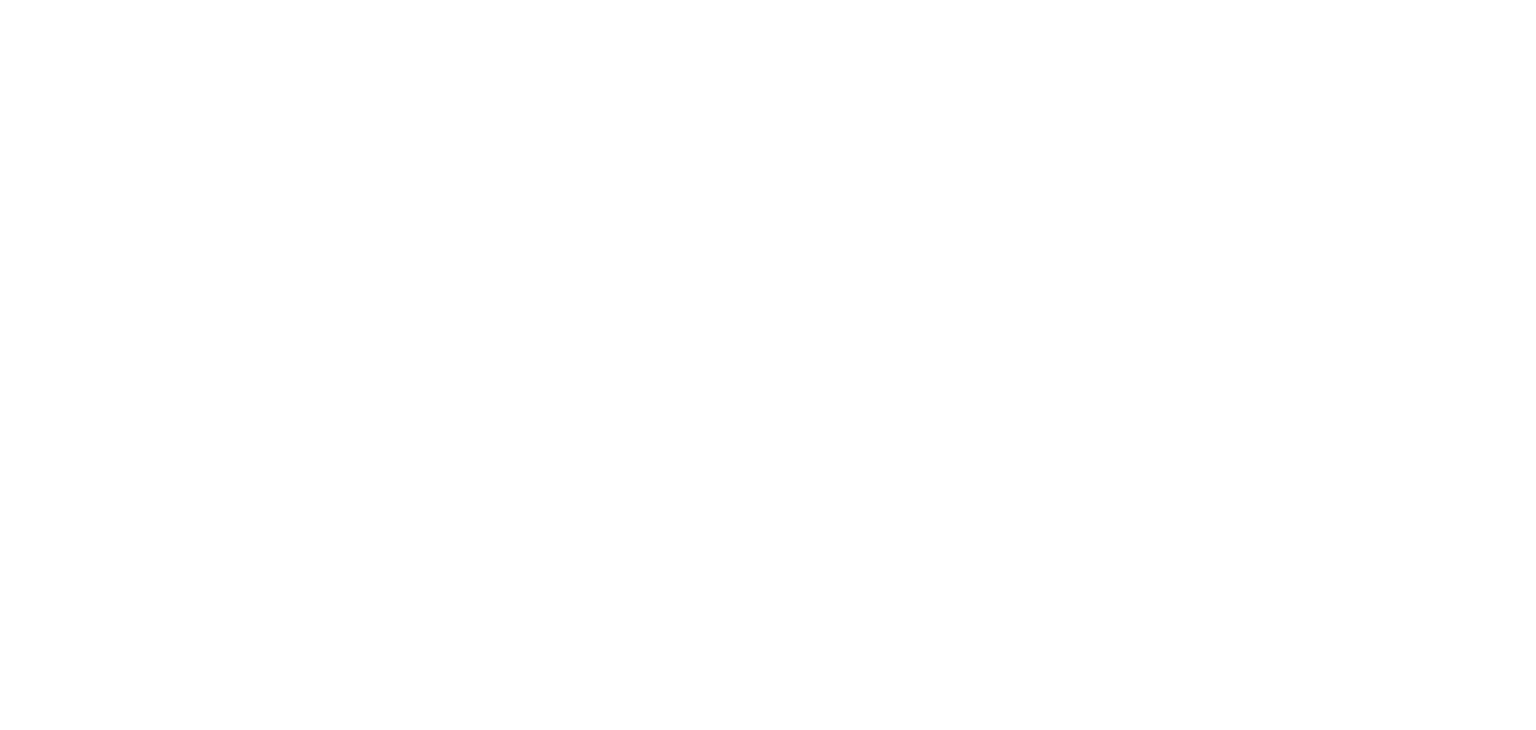 scroll, scrollTop: 0, scrollLeft: 0, axis: both 